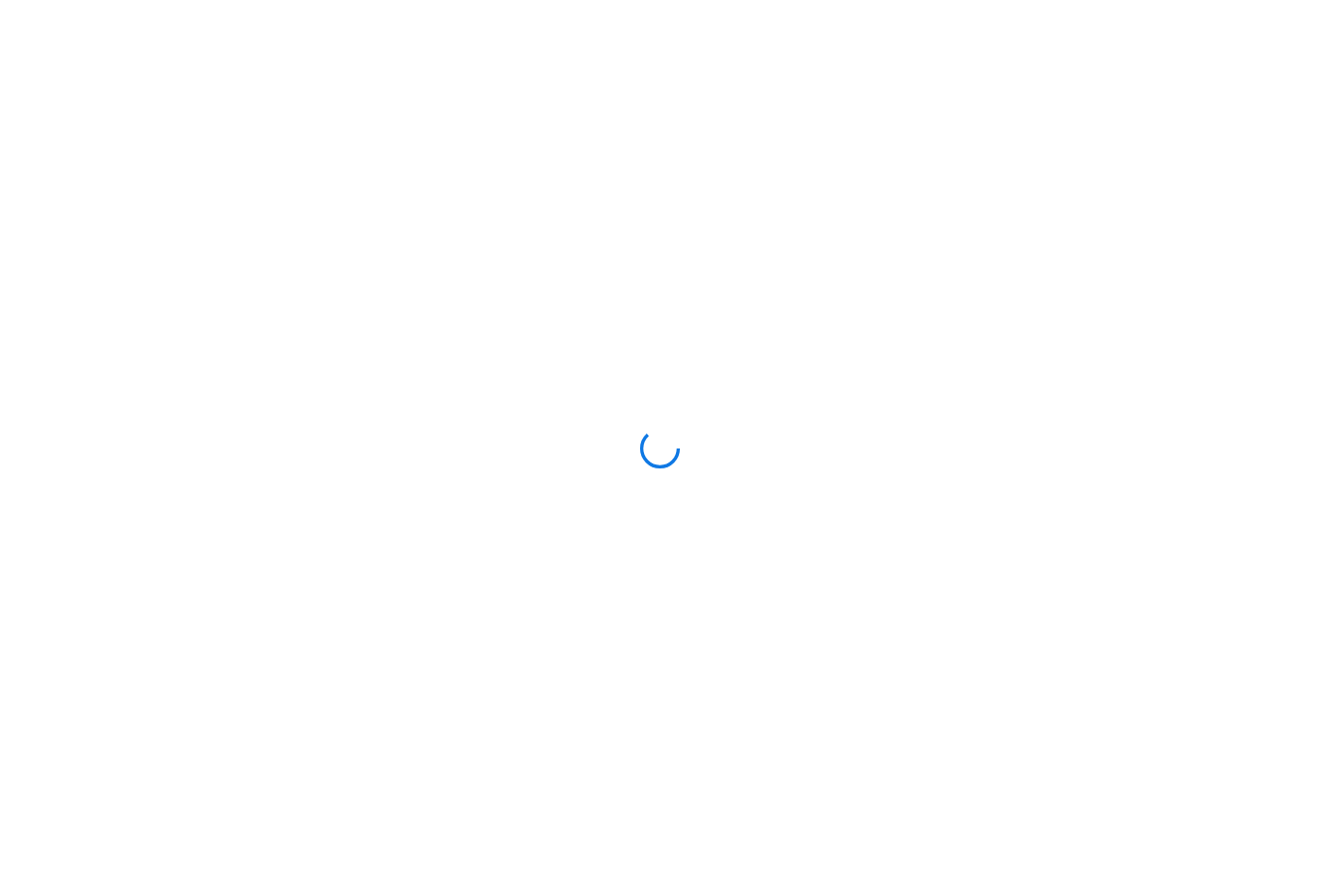 scroll, scrollTop: 0, scrollLeft: 0, axis: both 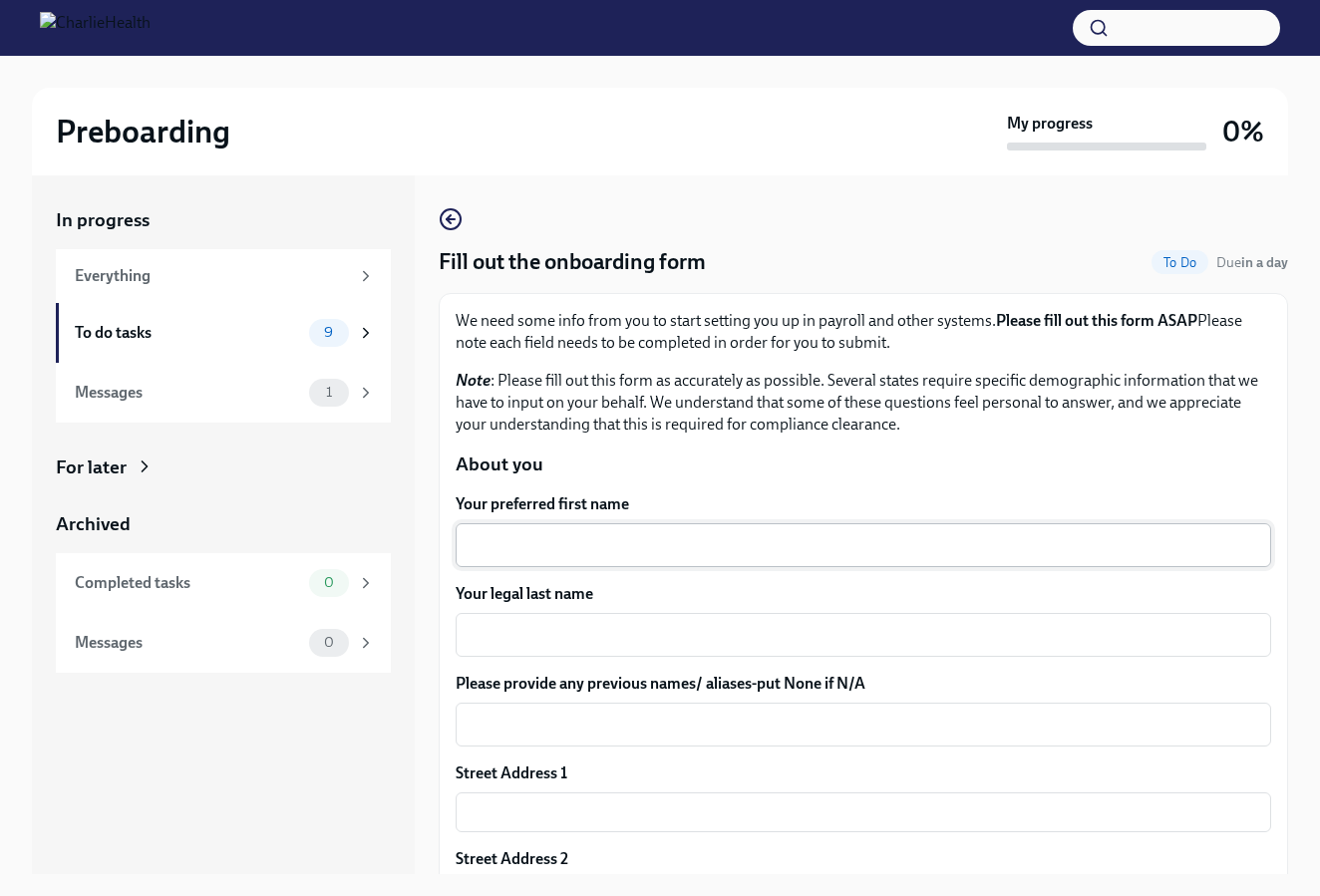 click on "Your preferred first name" at bounding box center [863, 545] 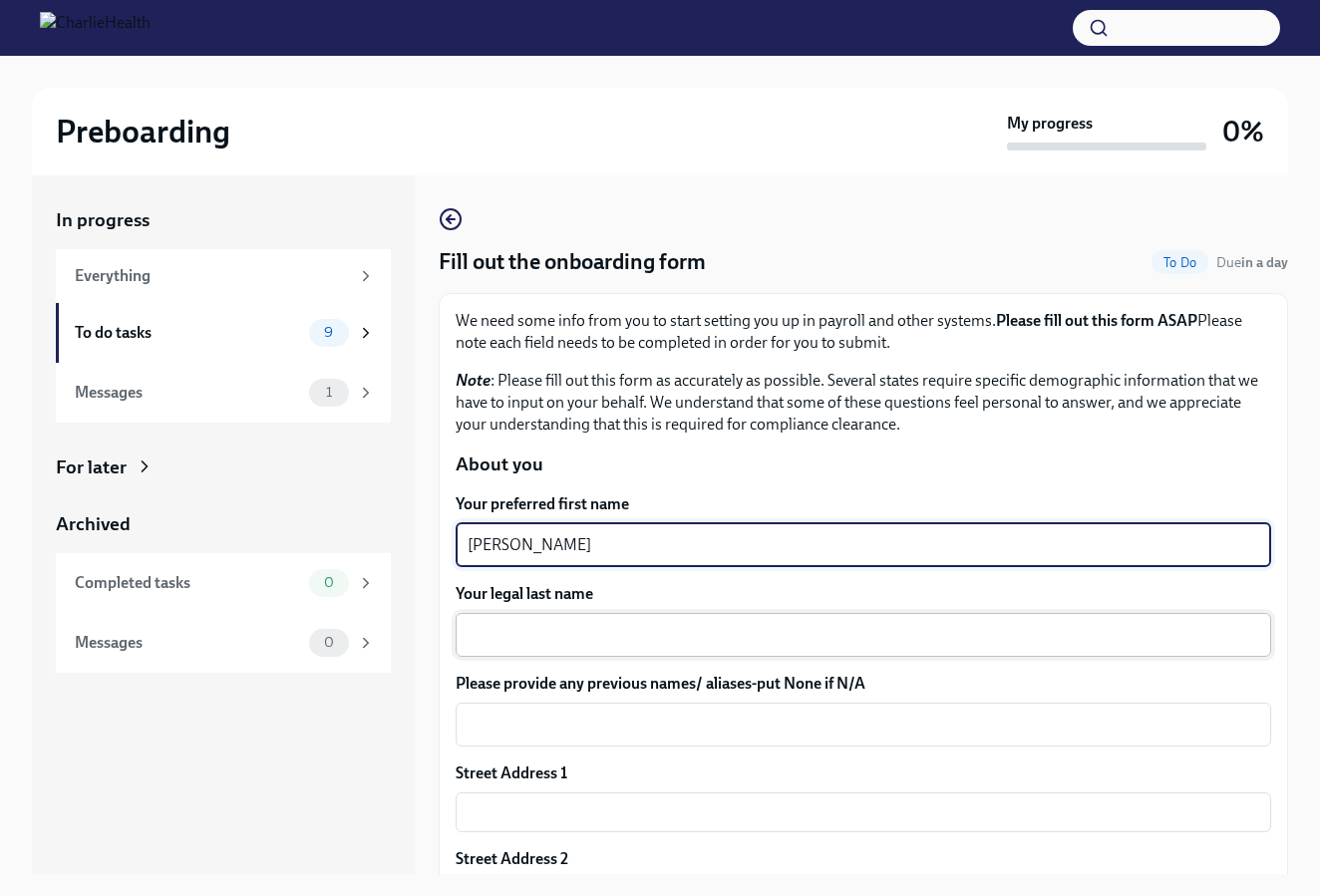 type on "[PERSON_NAME]" 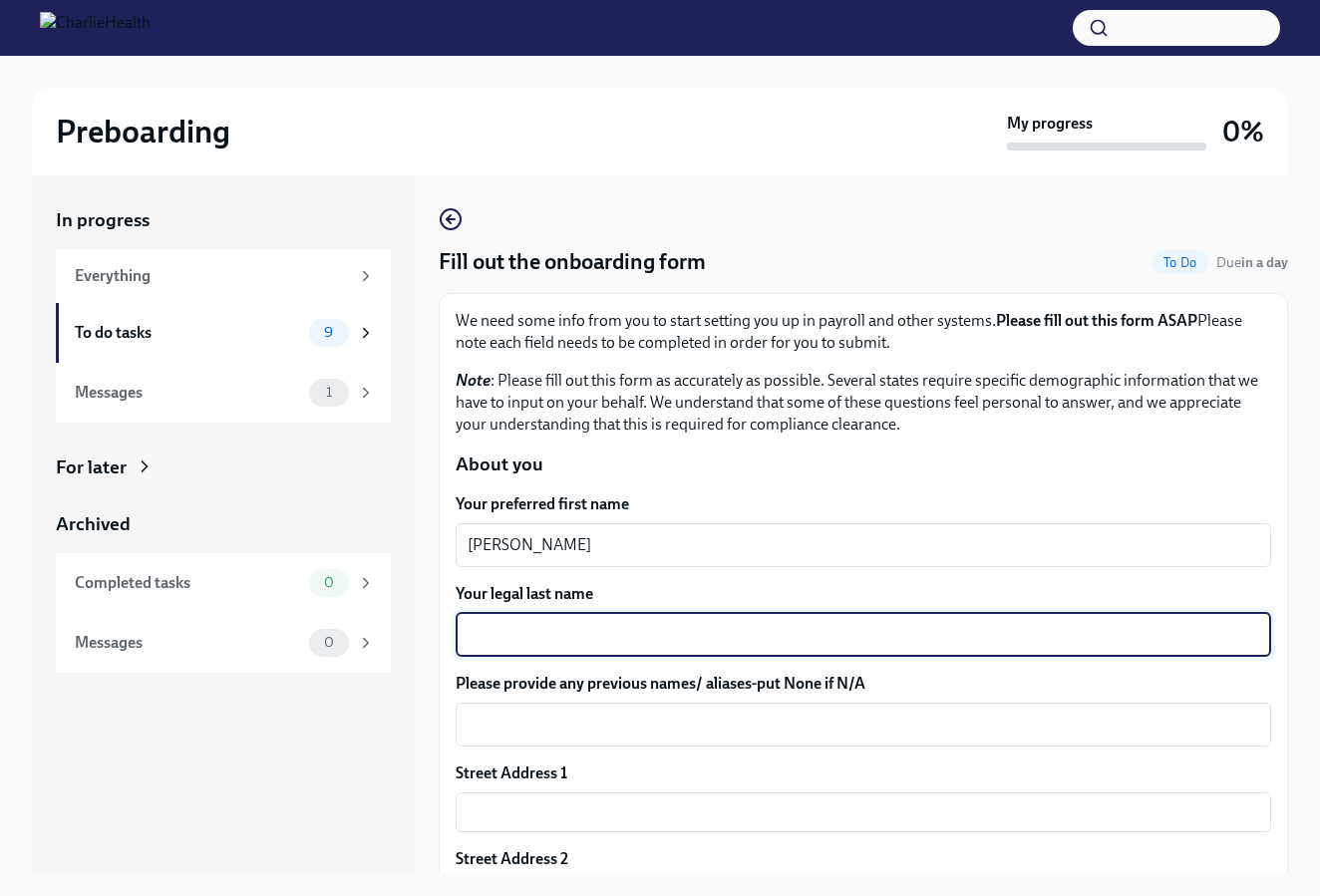 click on "Your legal last name" at bounding box center (863, 635) 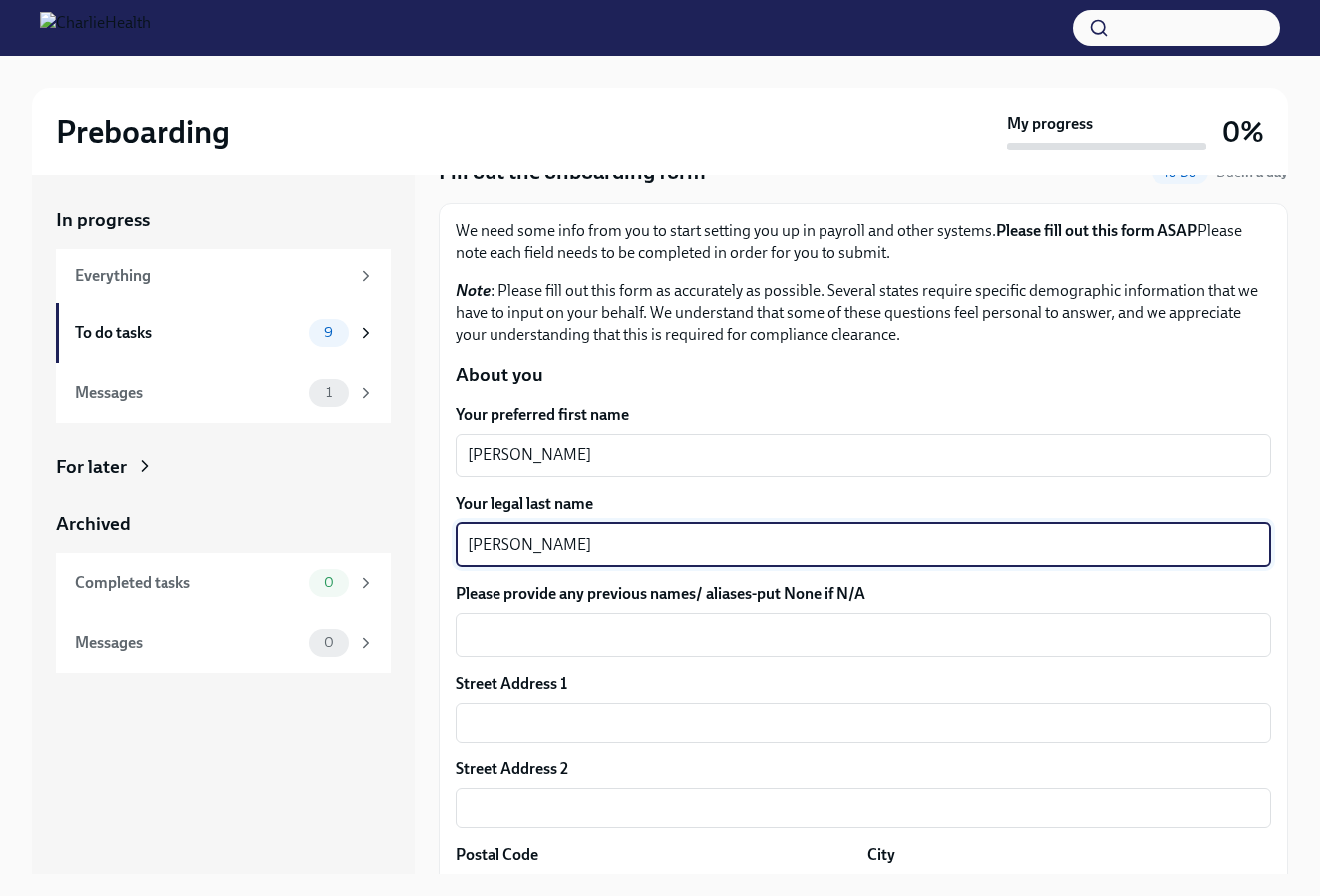 scroll, scrollTop: 95, scrollLeft: 0, axis: vertical 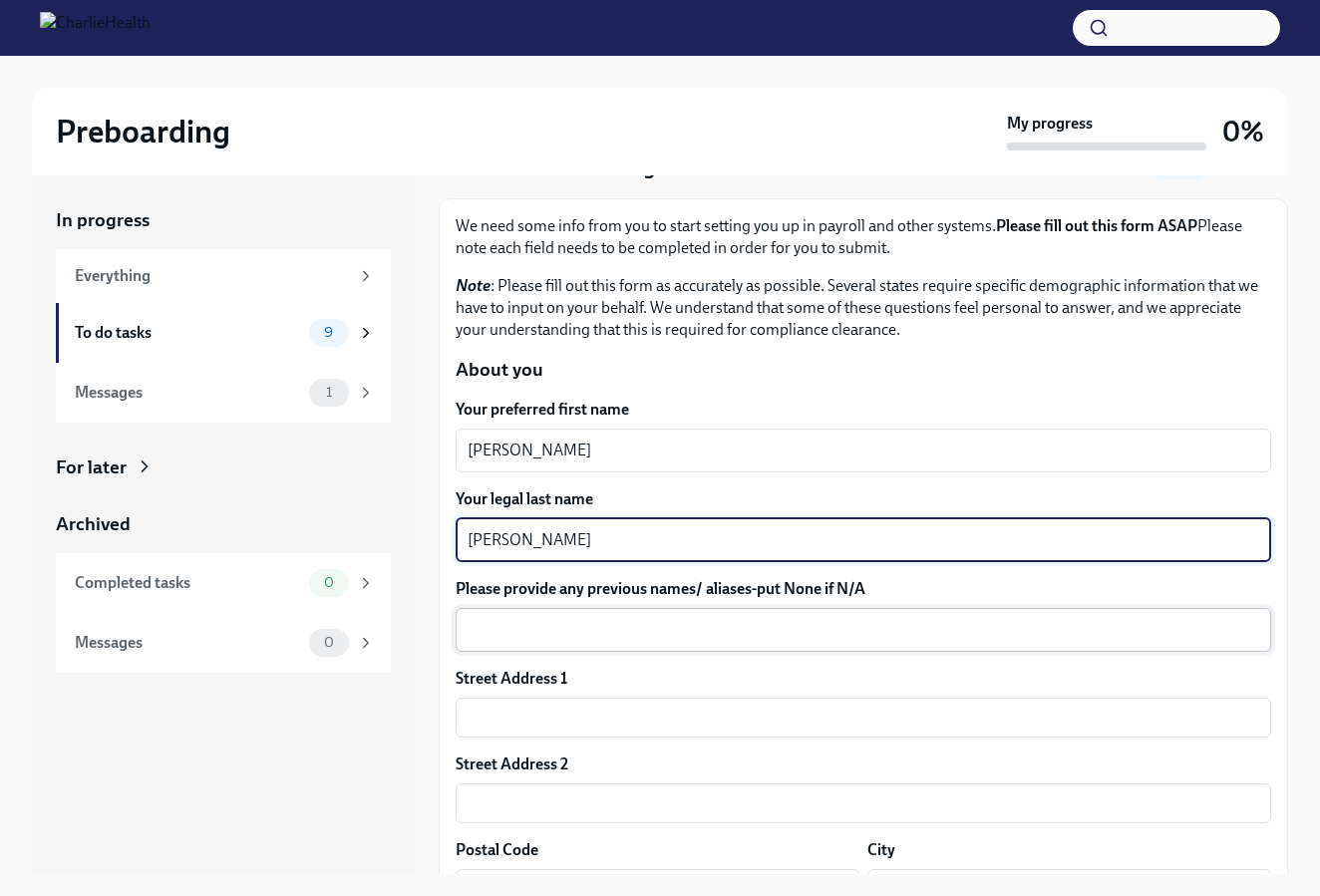 type on "[PERSON_NAME]" 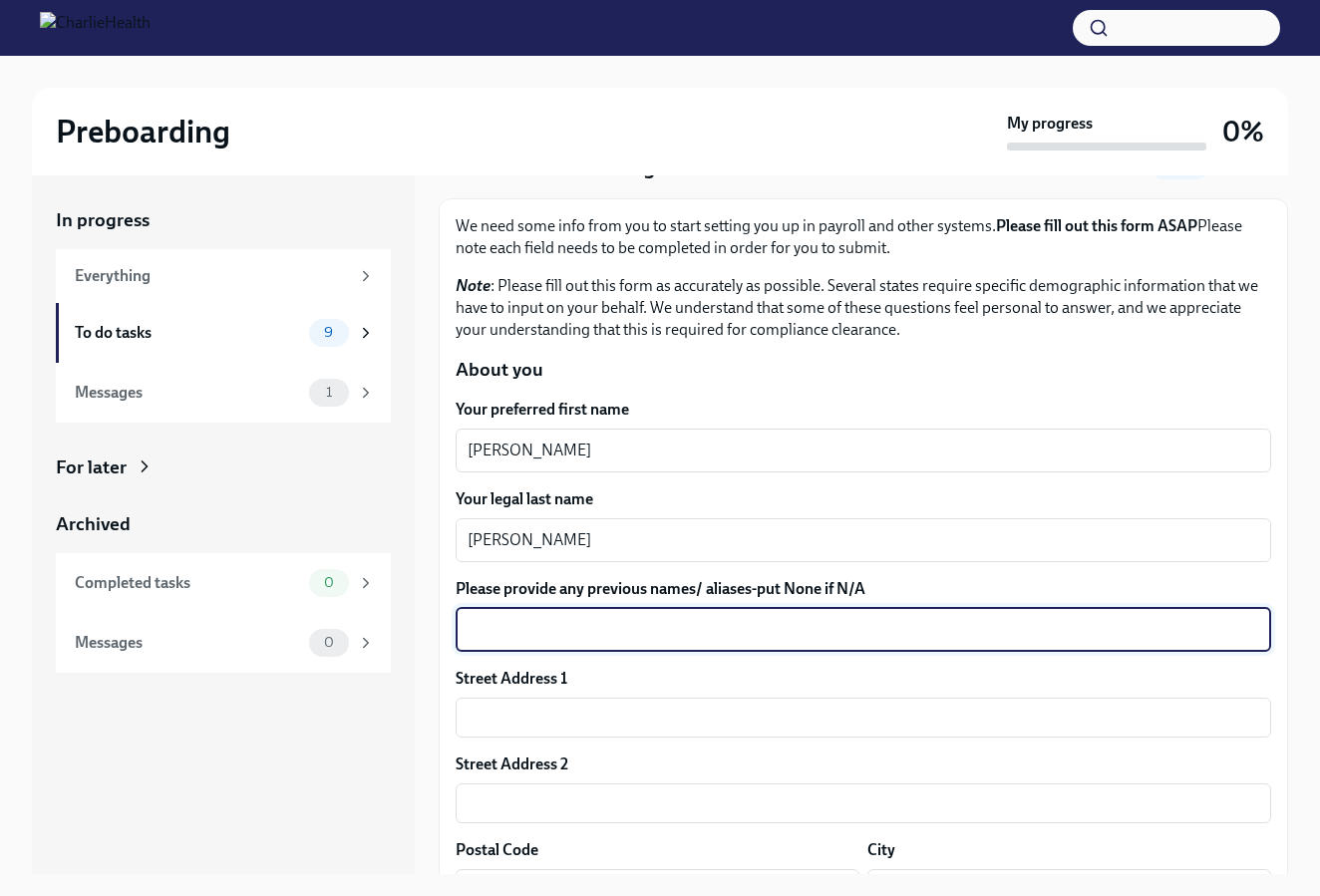 click on "Please provide any previous names/ aliases-put None if N/A" at bounding box center (863, 630) 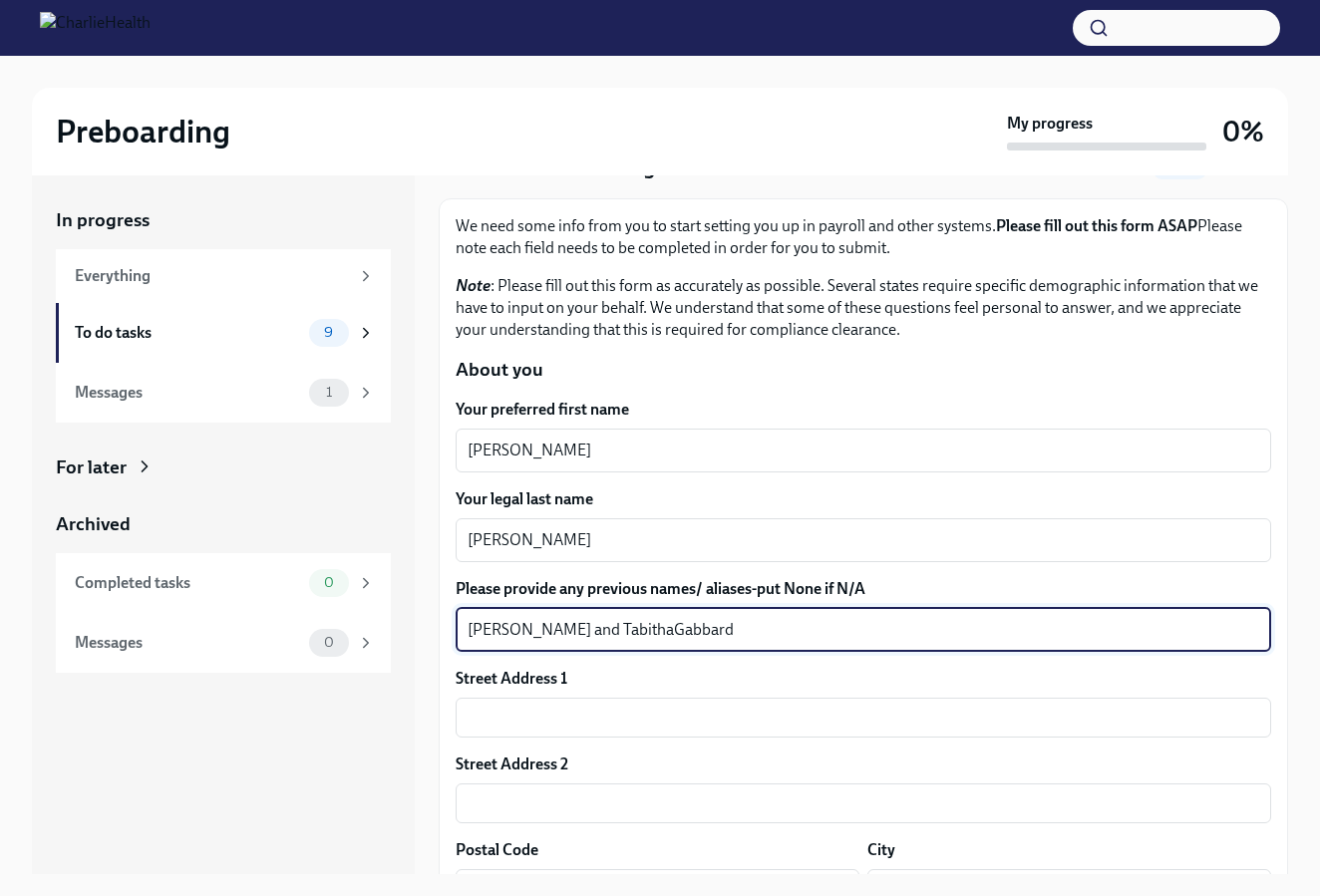click on "[PERSON_NAME] and TabithaGabbard" at bounding box center [863, 630] 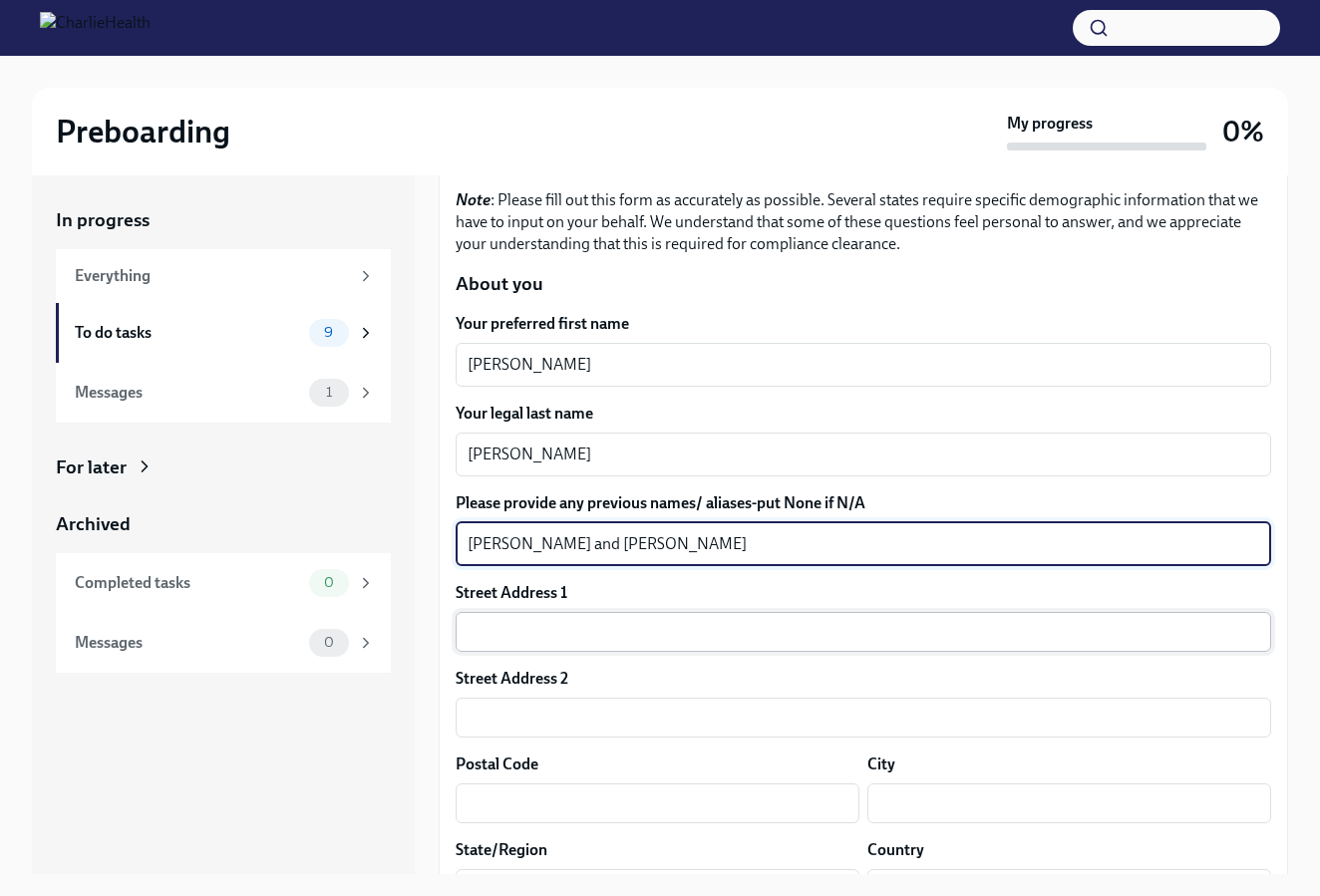 scroll, scrollTop: 241, scrollLeft: 0, axis: vertical 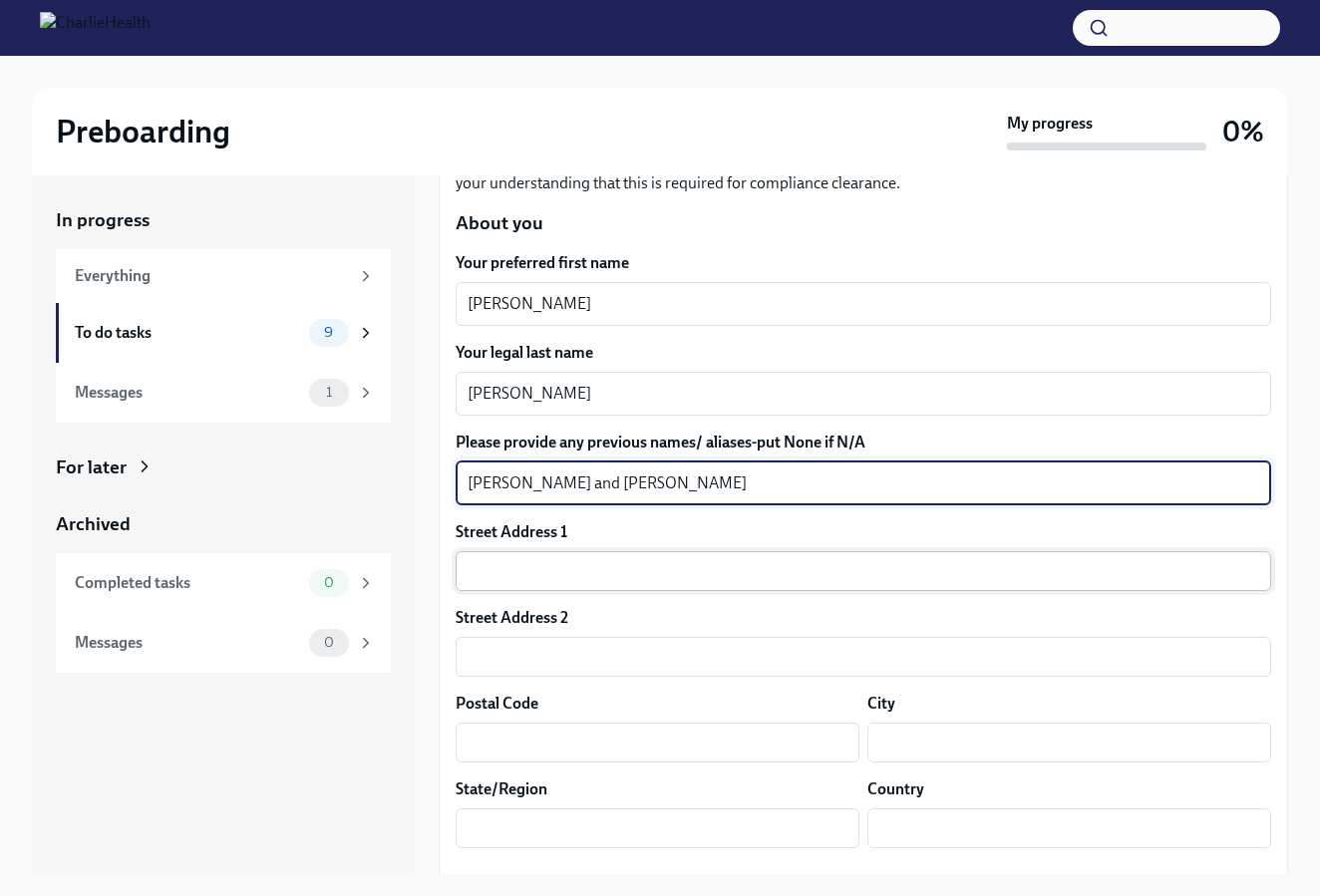 type on "[PERSON_NAME] and [PERSON_NAME]" 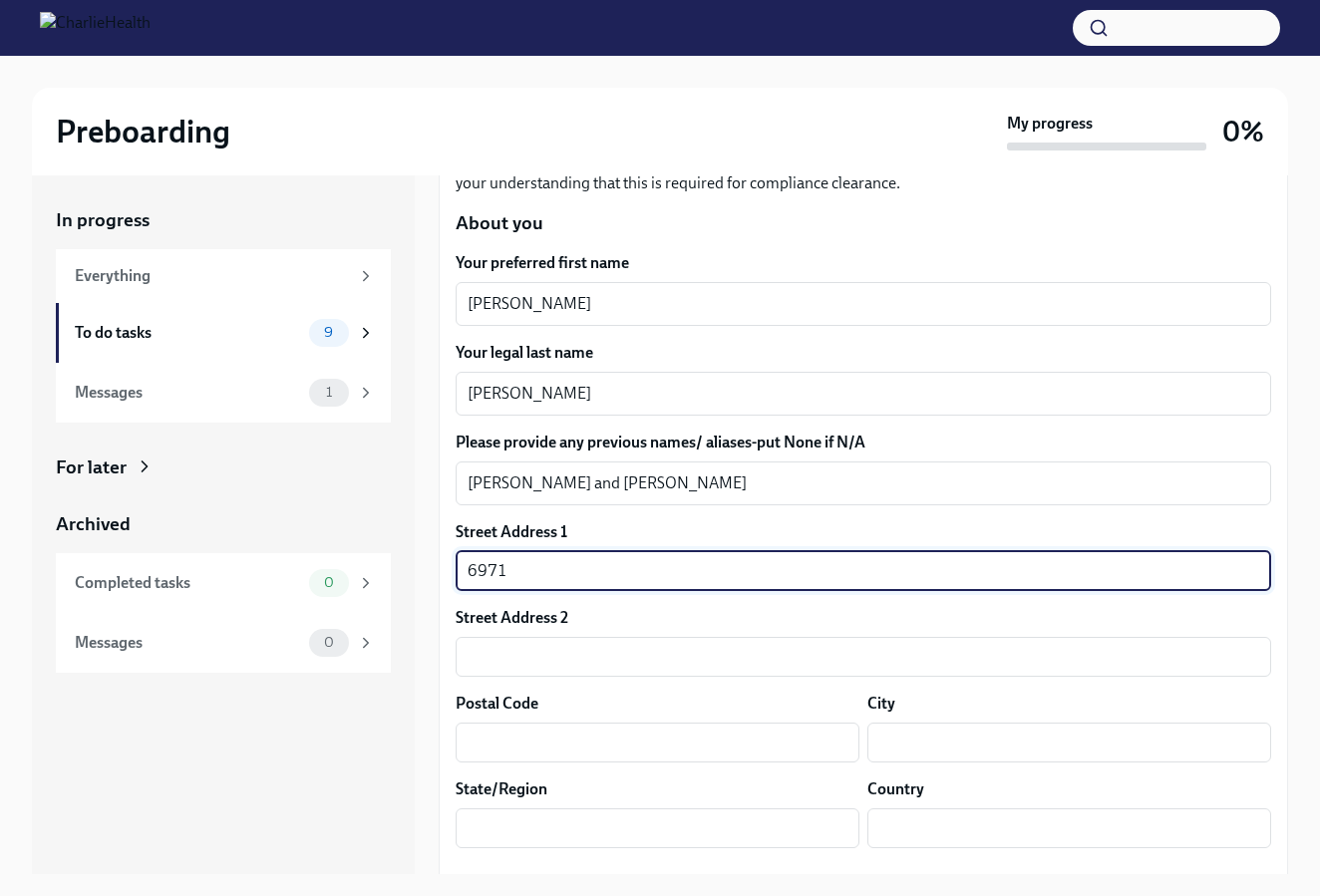 type on "6971" 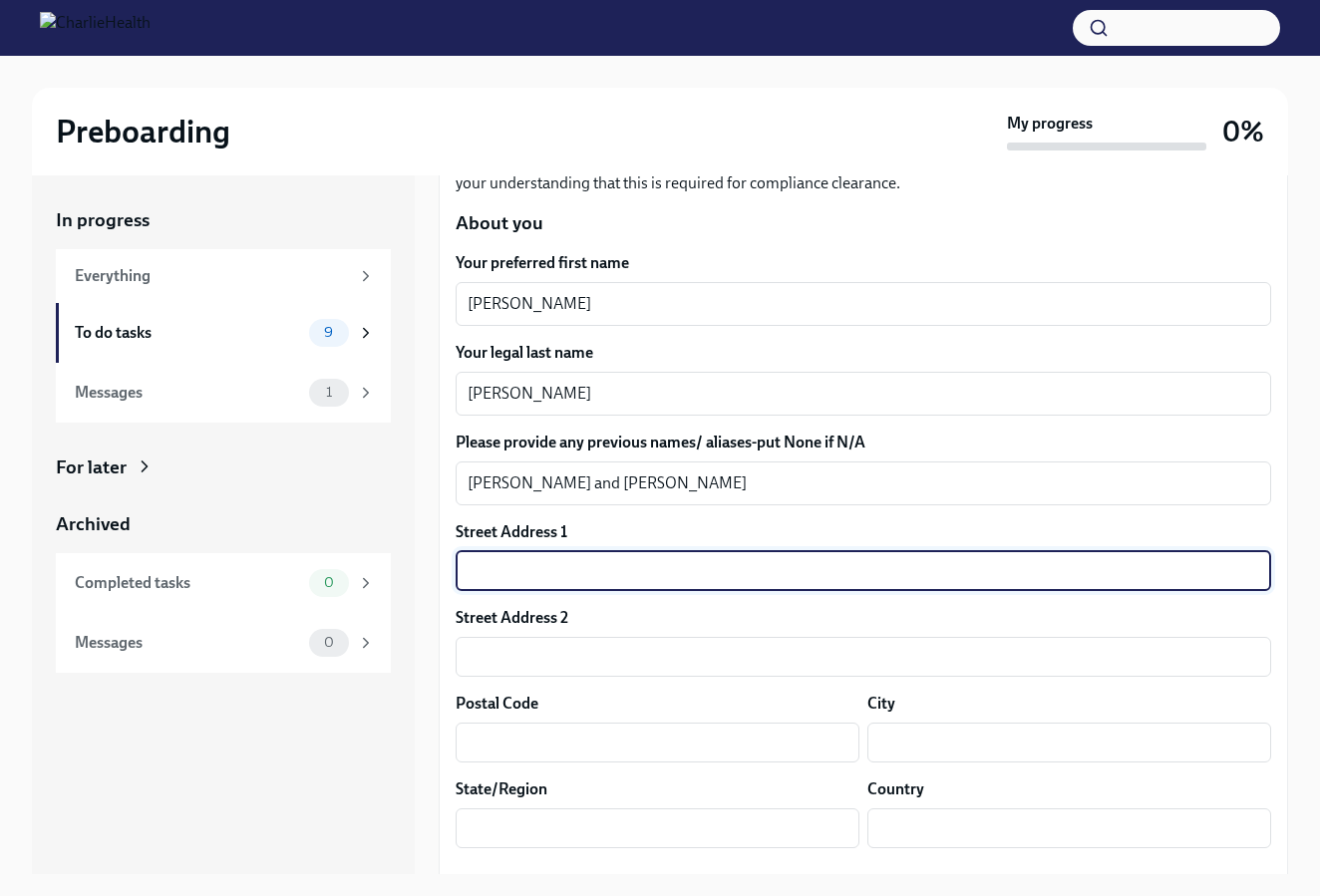type on "[STREET_ADDRESS]" 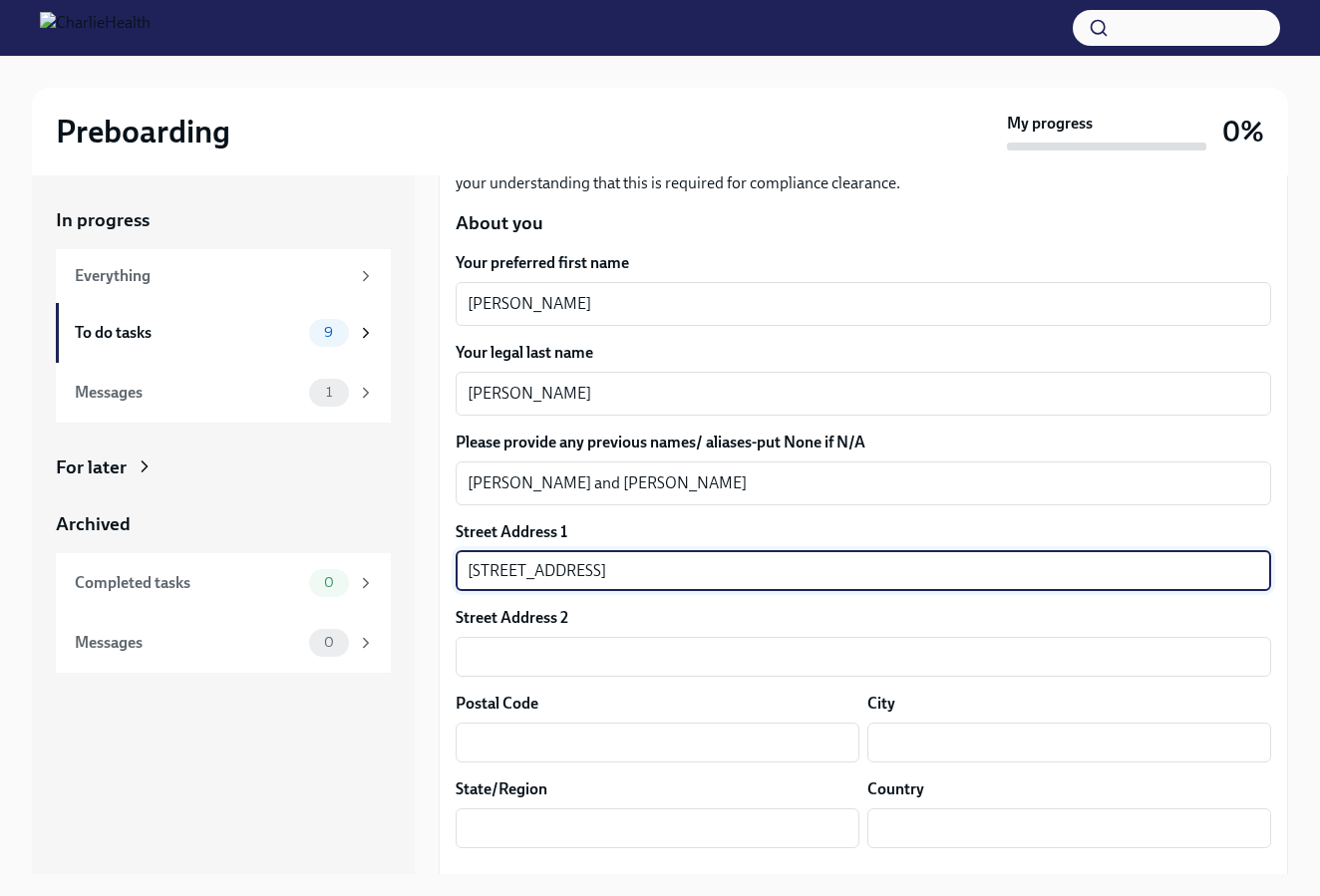 type on "45011" 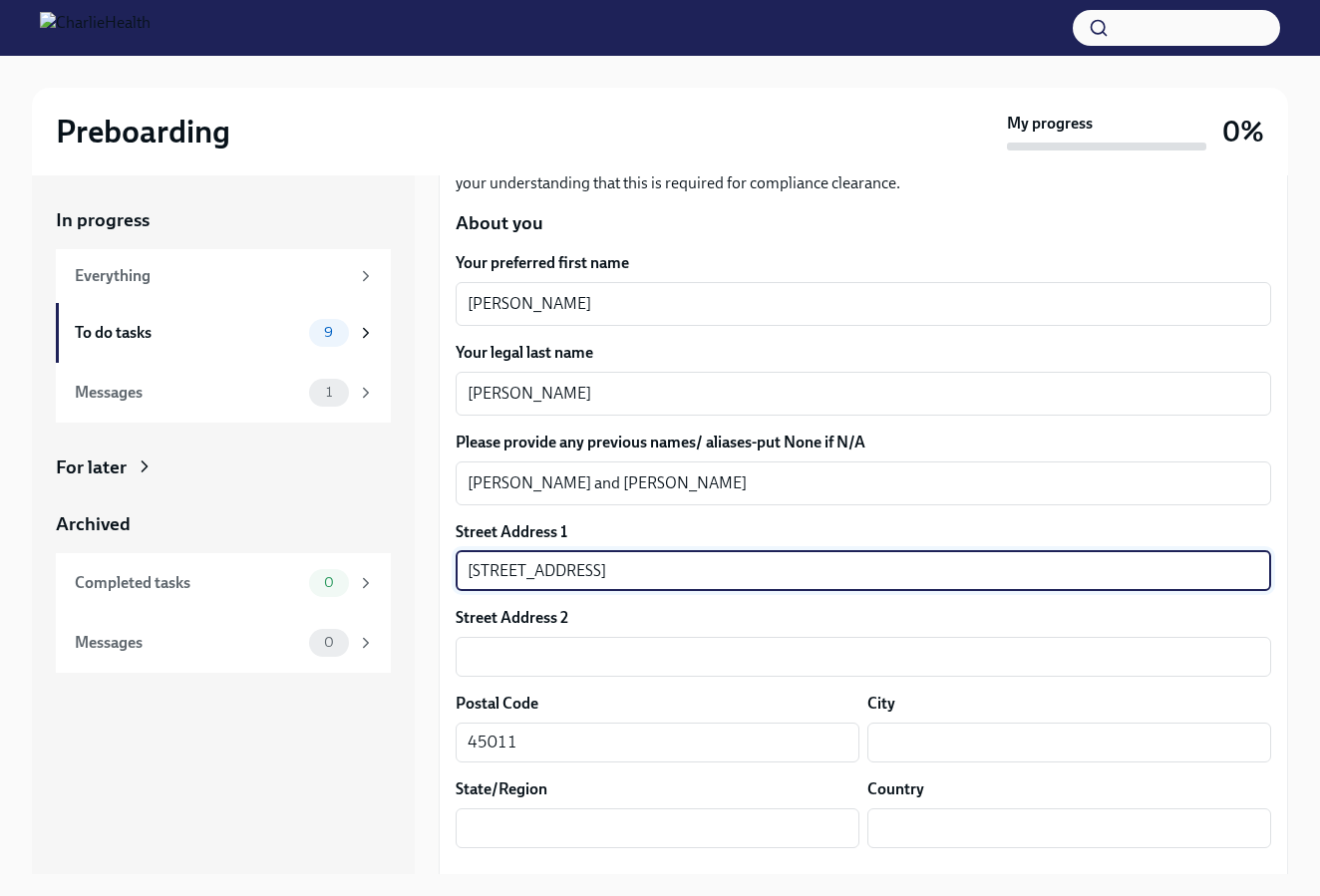 type on "[GEOGRAPHIC_DATA]" 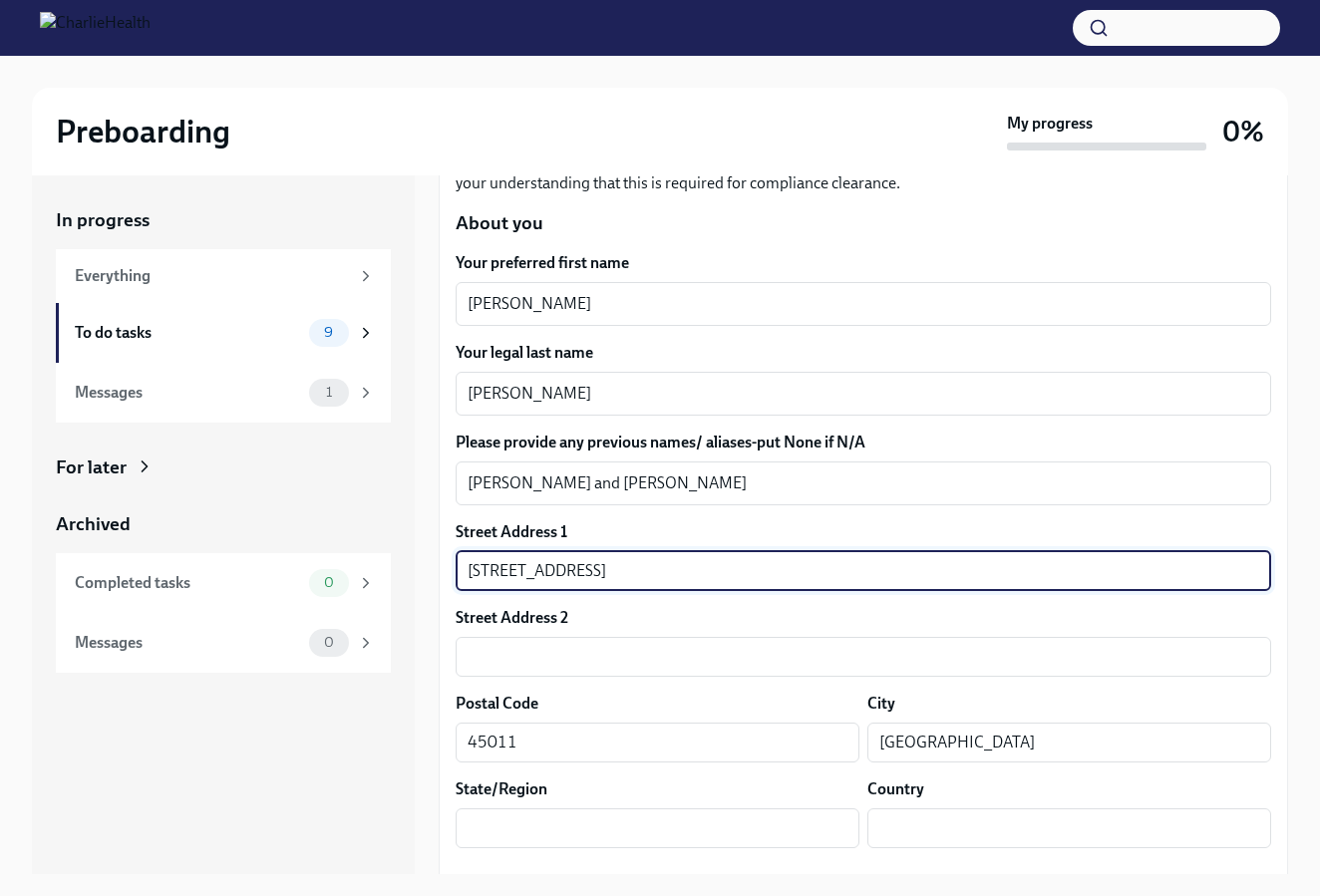type on "OH" 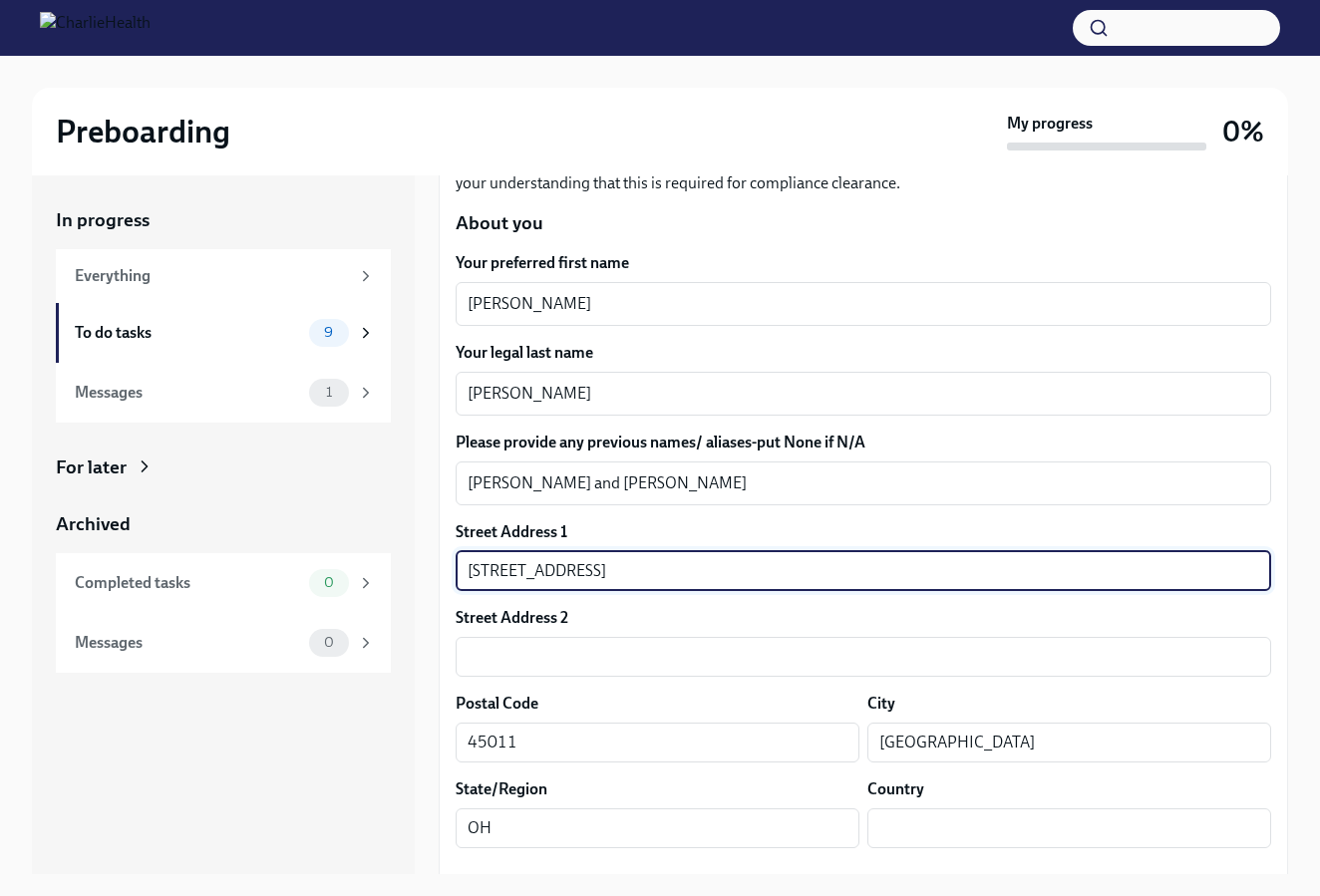 type on "[GEOGRAPHIC_DATA]" 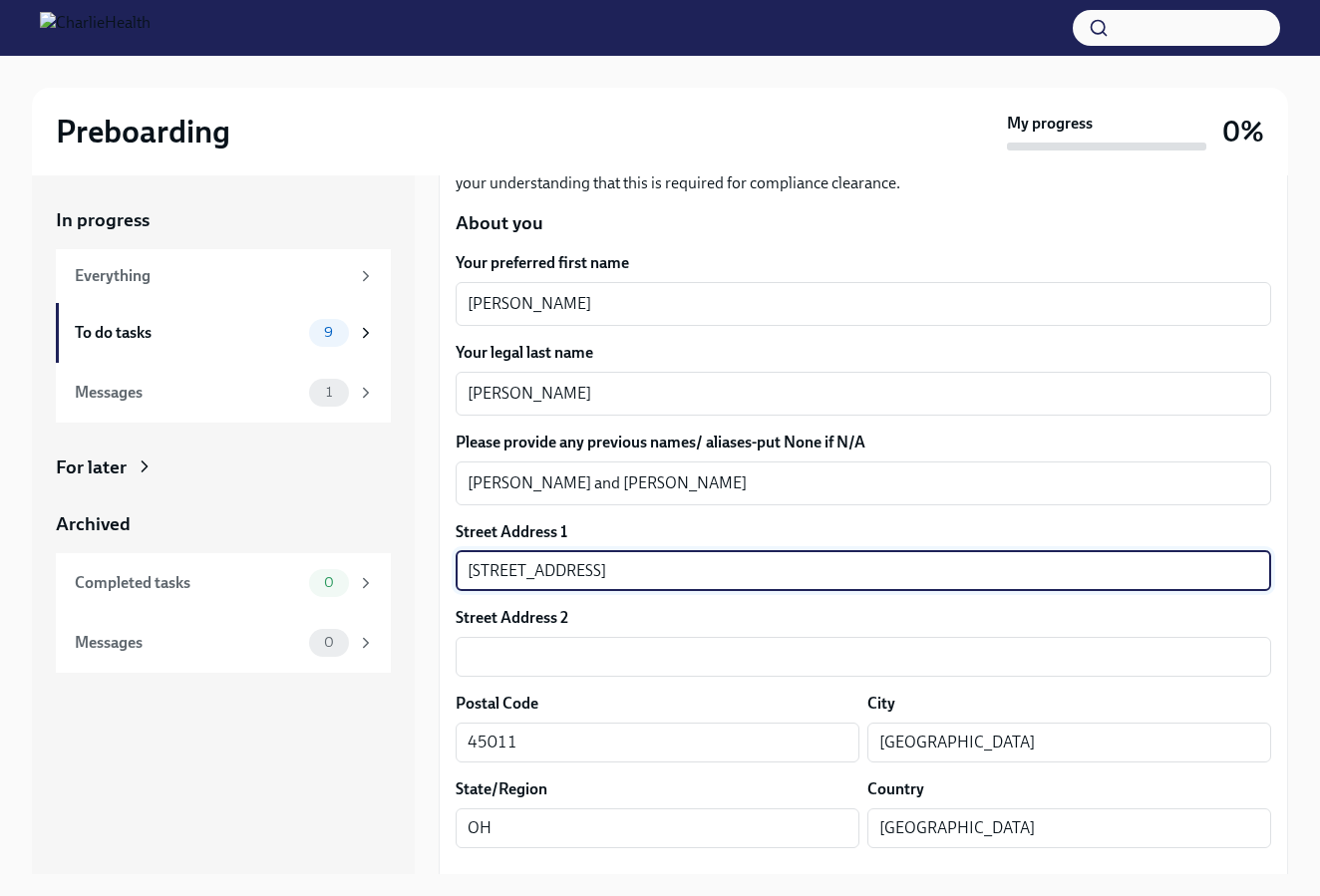 type on "OH" 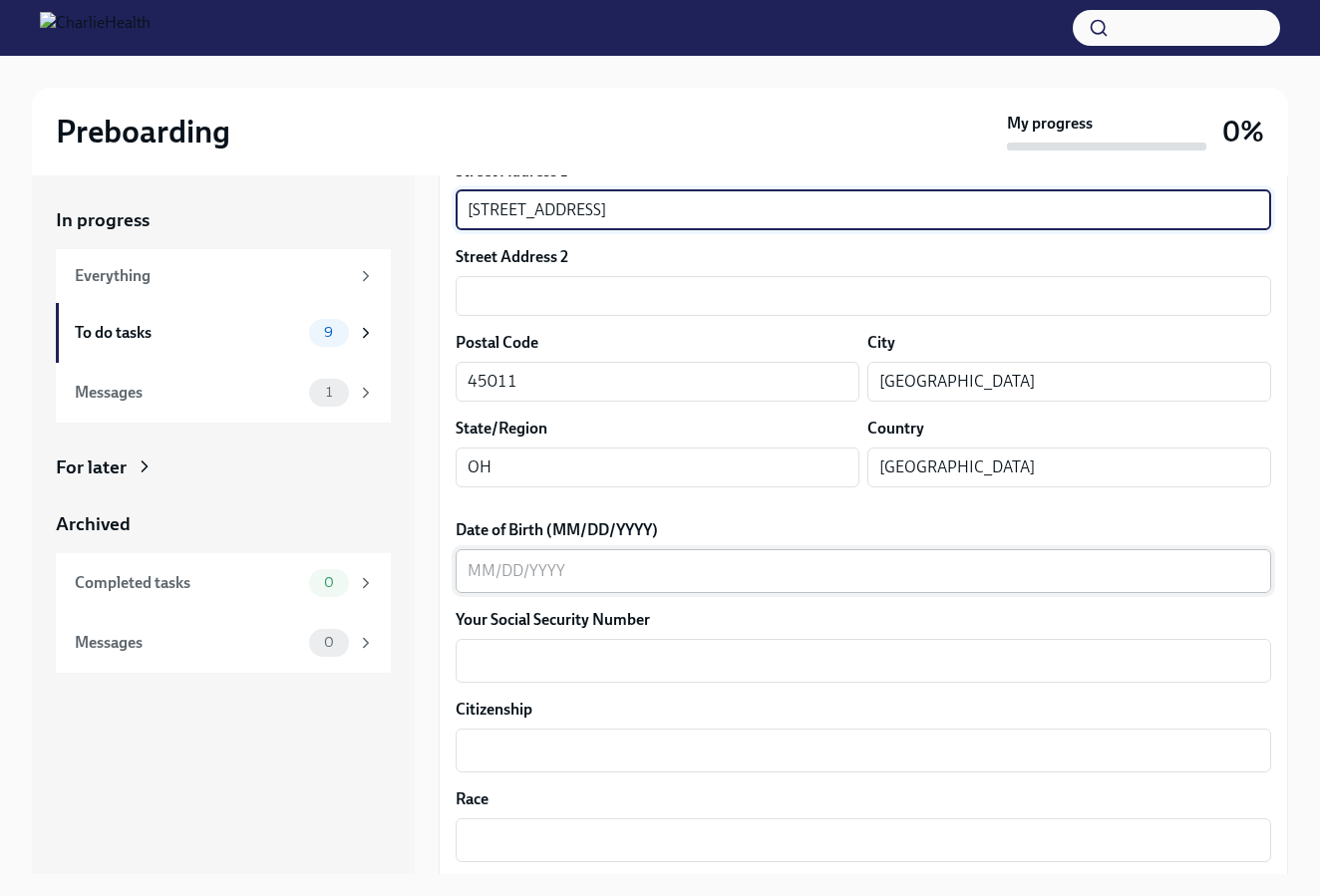 scroll, scrollTop: 612, scrollLeft: 0, axis: vertical 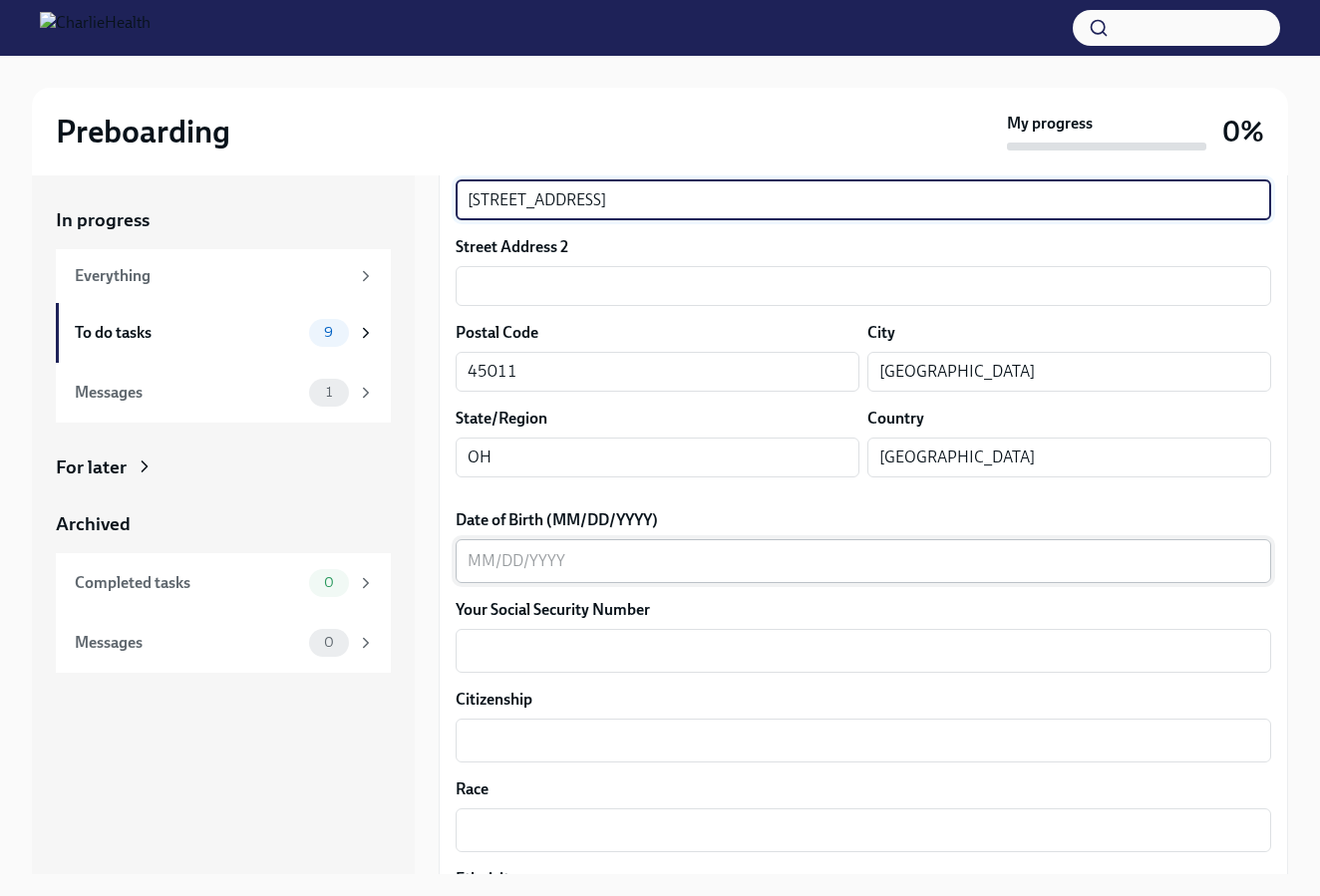 click on "Date of Birth (MM/DD/YYYY)" at bounding box center [863, 561] 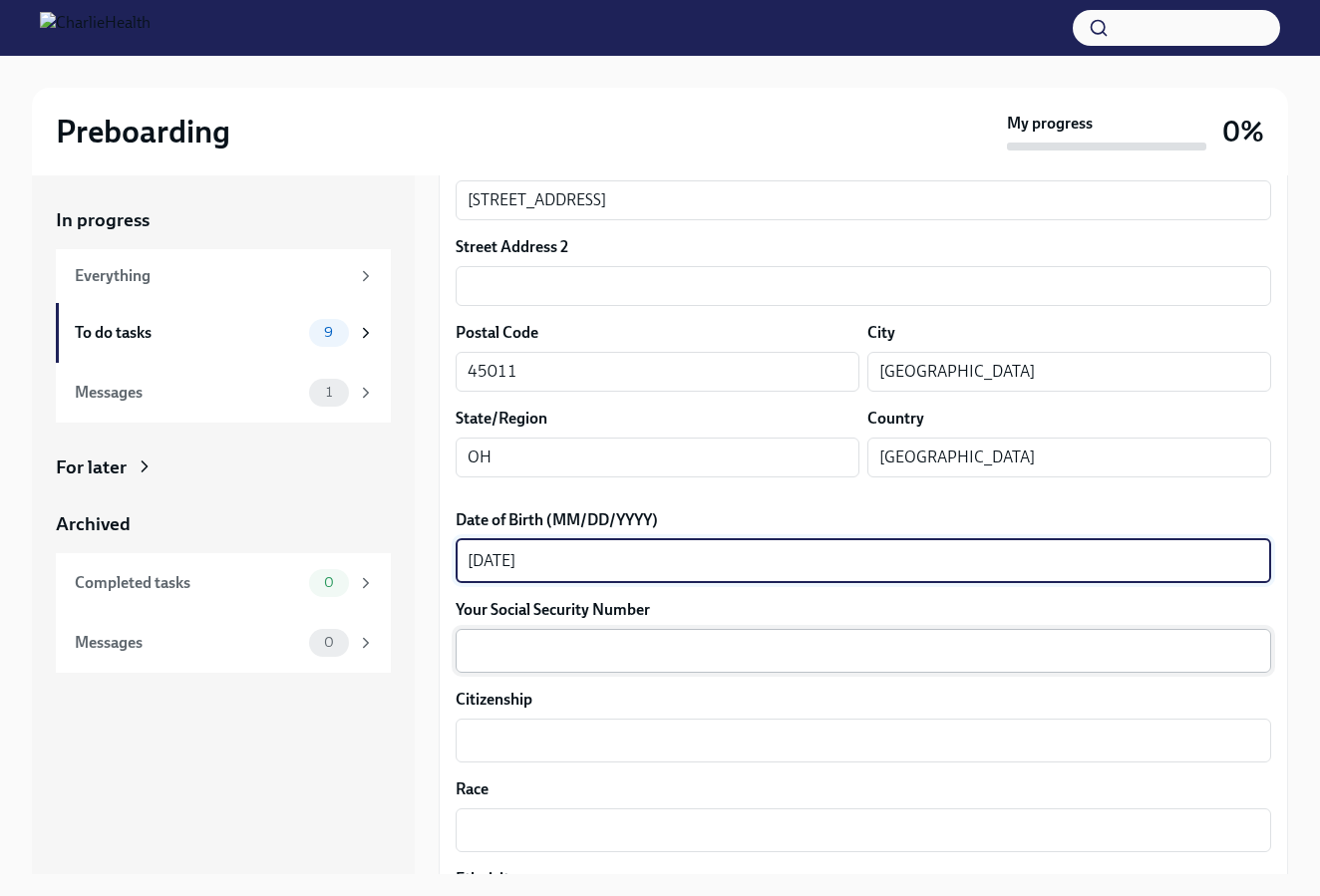 type on "[DATE]" 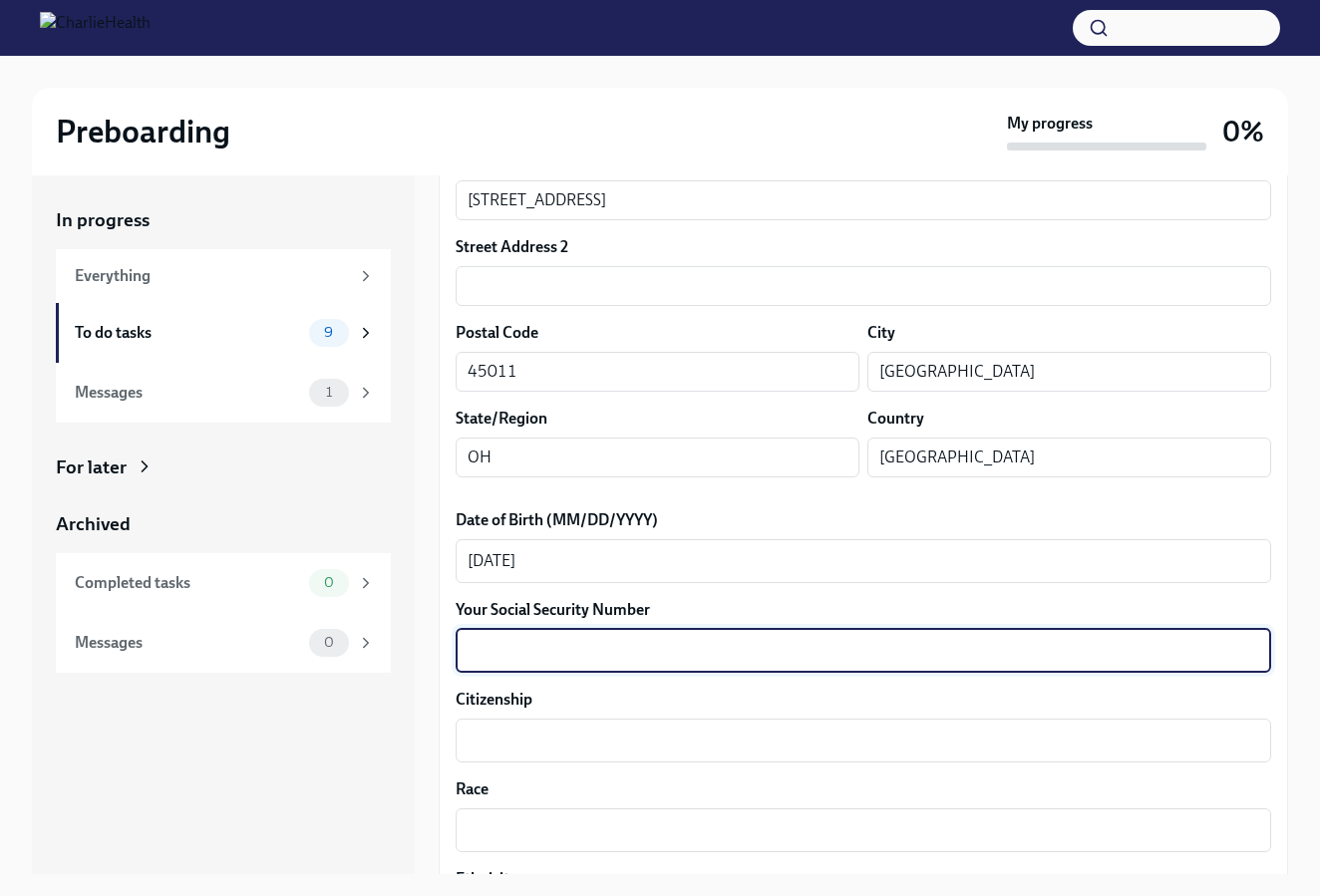 click on "Your Social Security Number" at bounding box center (863, 651) 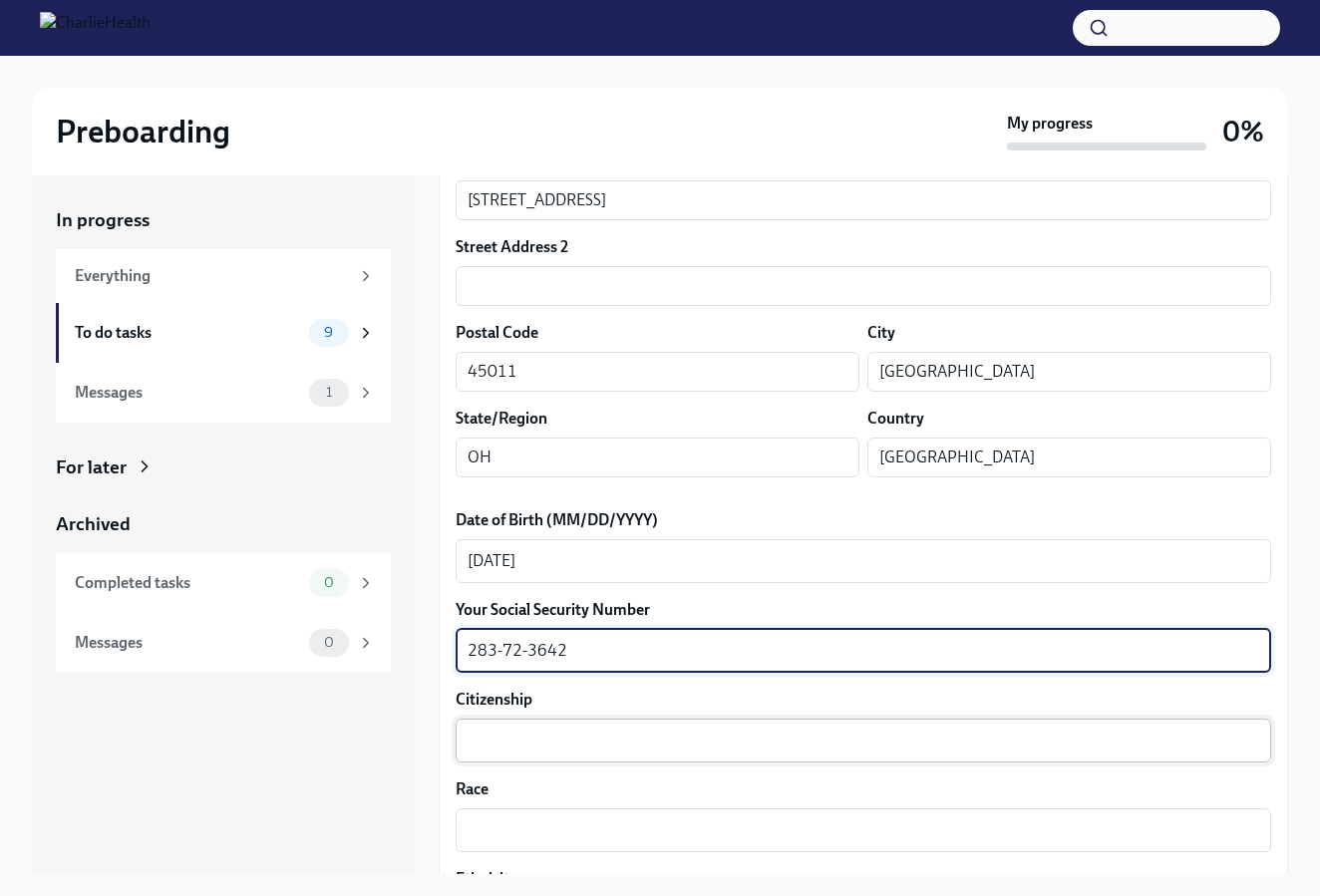 type on "283-72-3642" 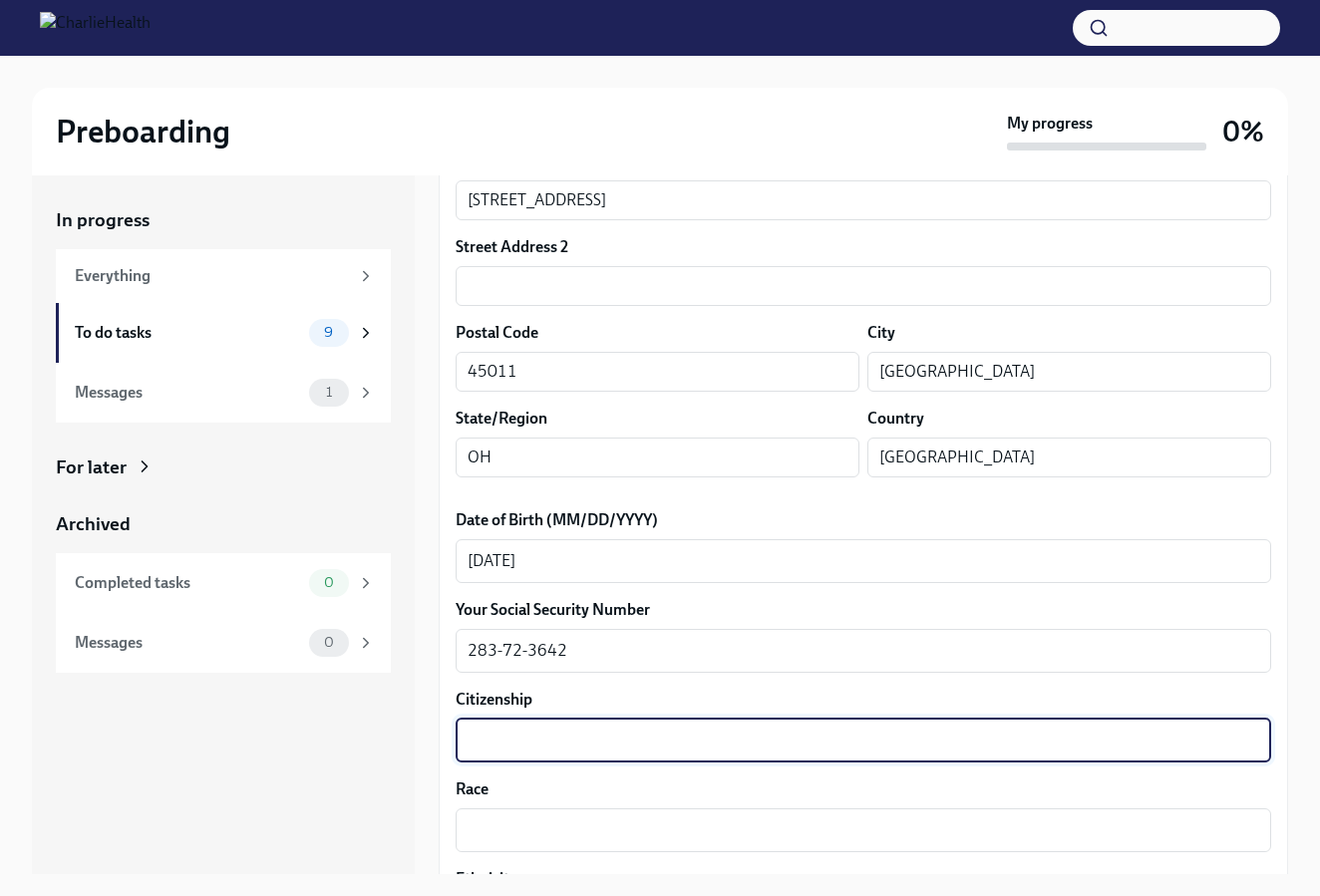 click on "Citizenship" at bounding box center (863, 741) 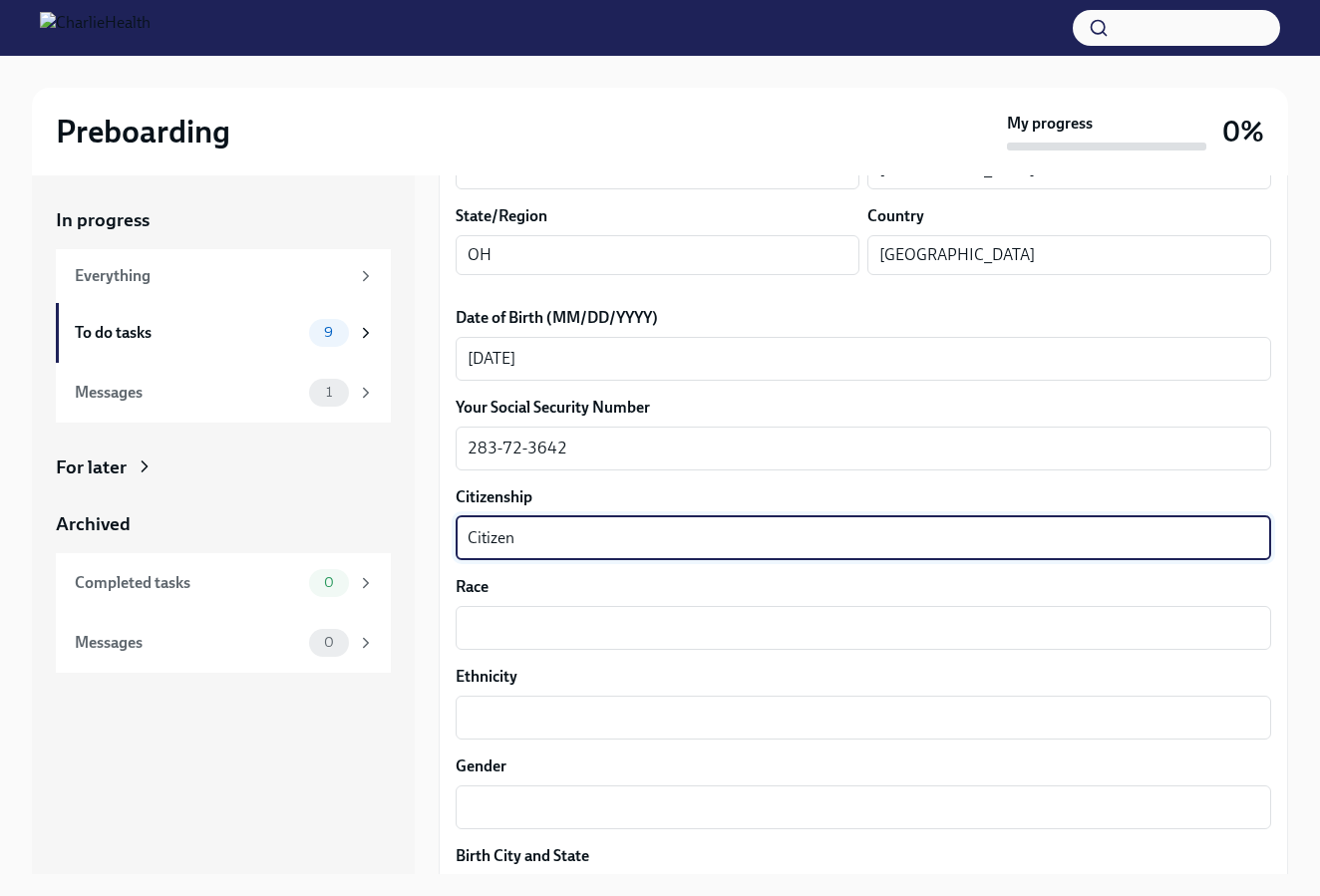 scroll, scrollTop: 825, scrollLeft: 0, axis: vertical 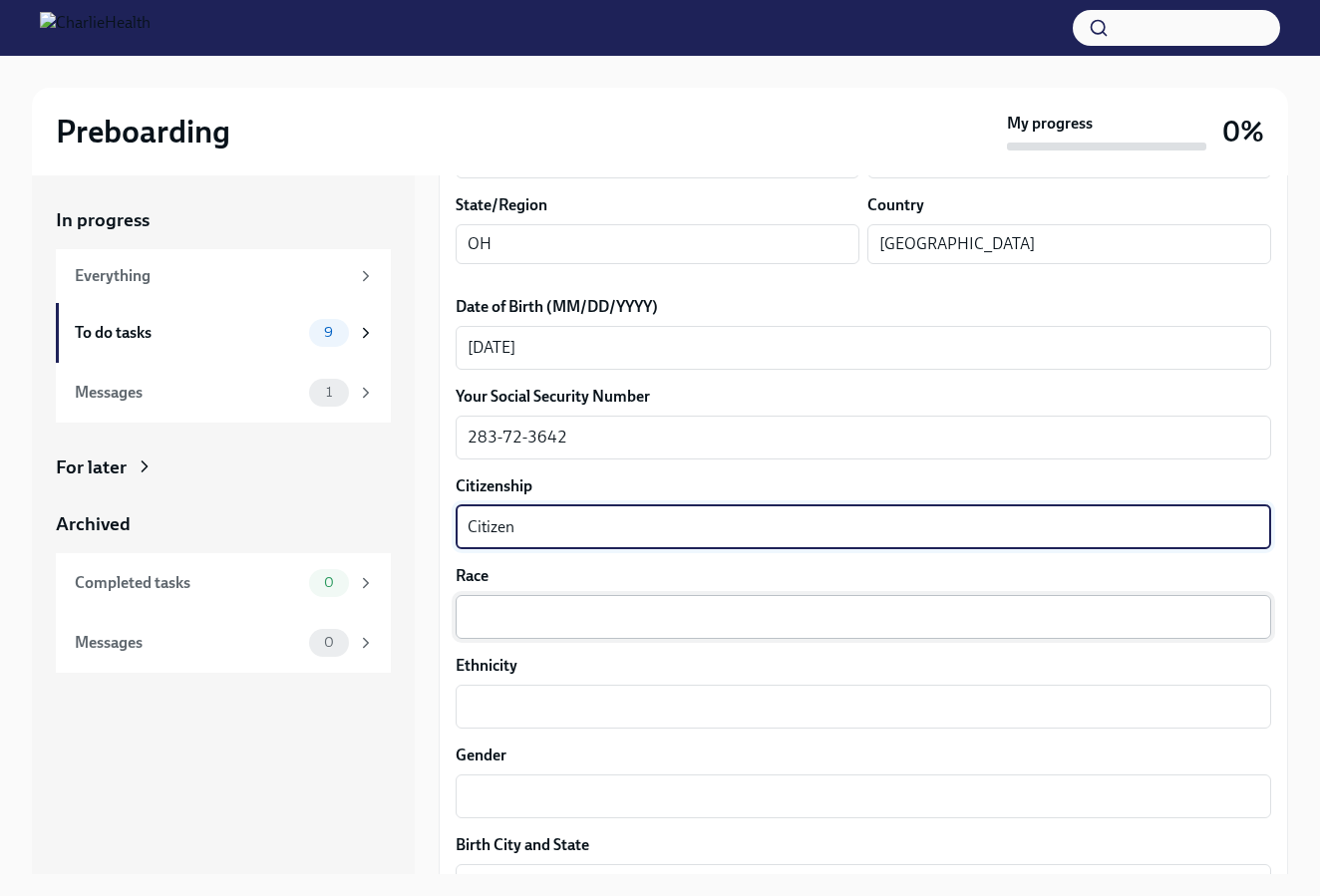 type on "Citizen" 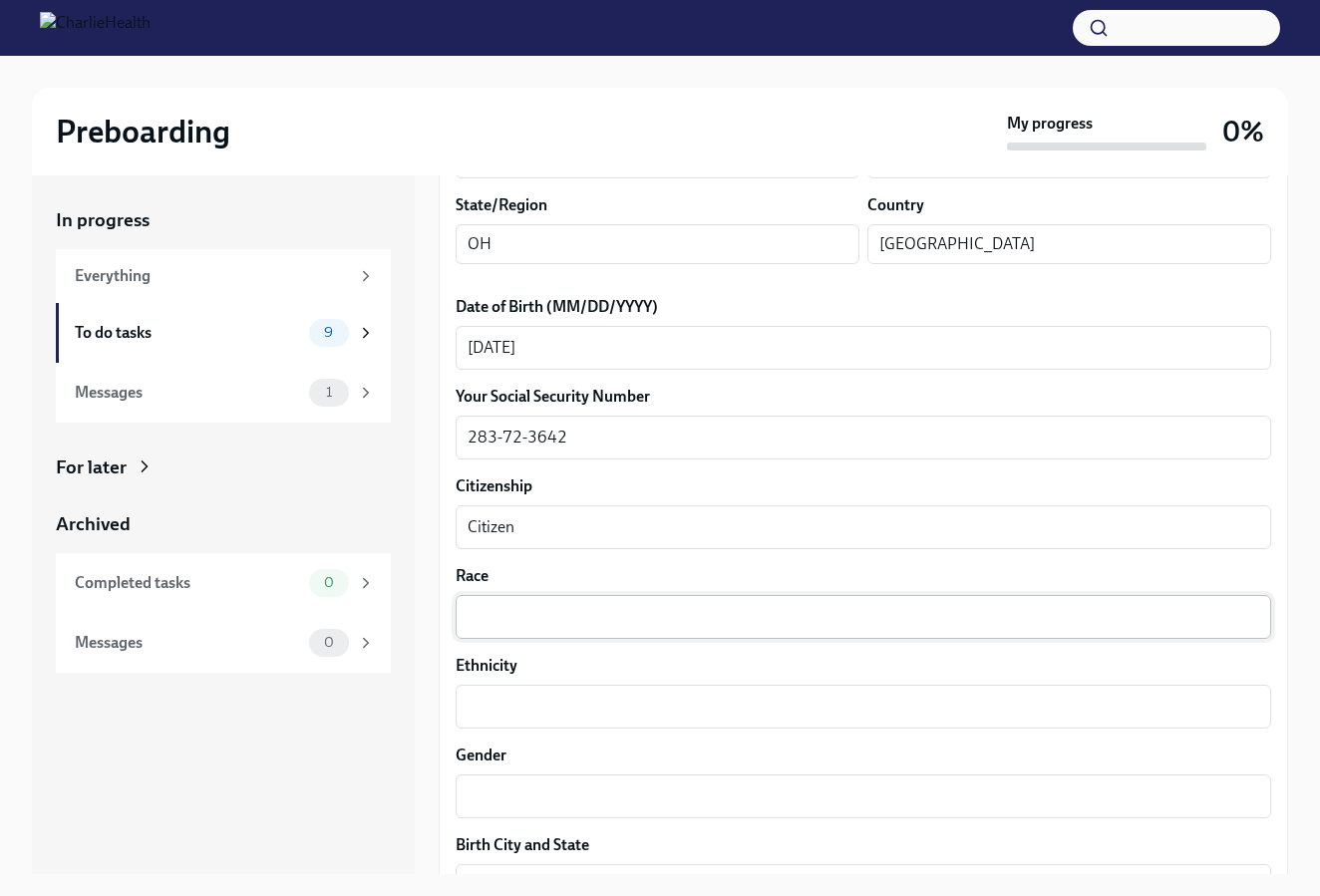 click on "x ​" at bounding box center (863, 617) 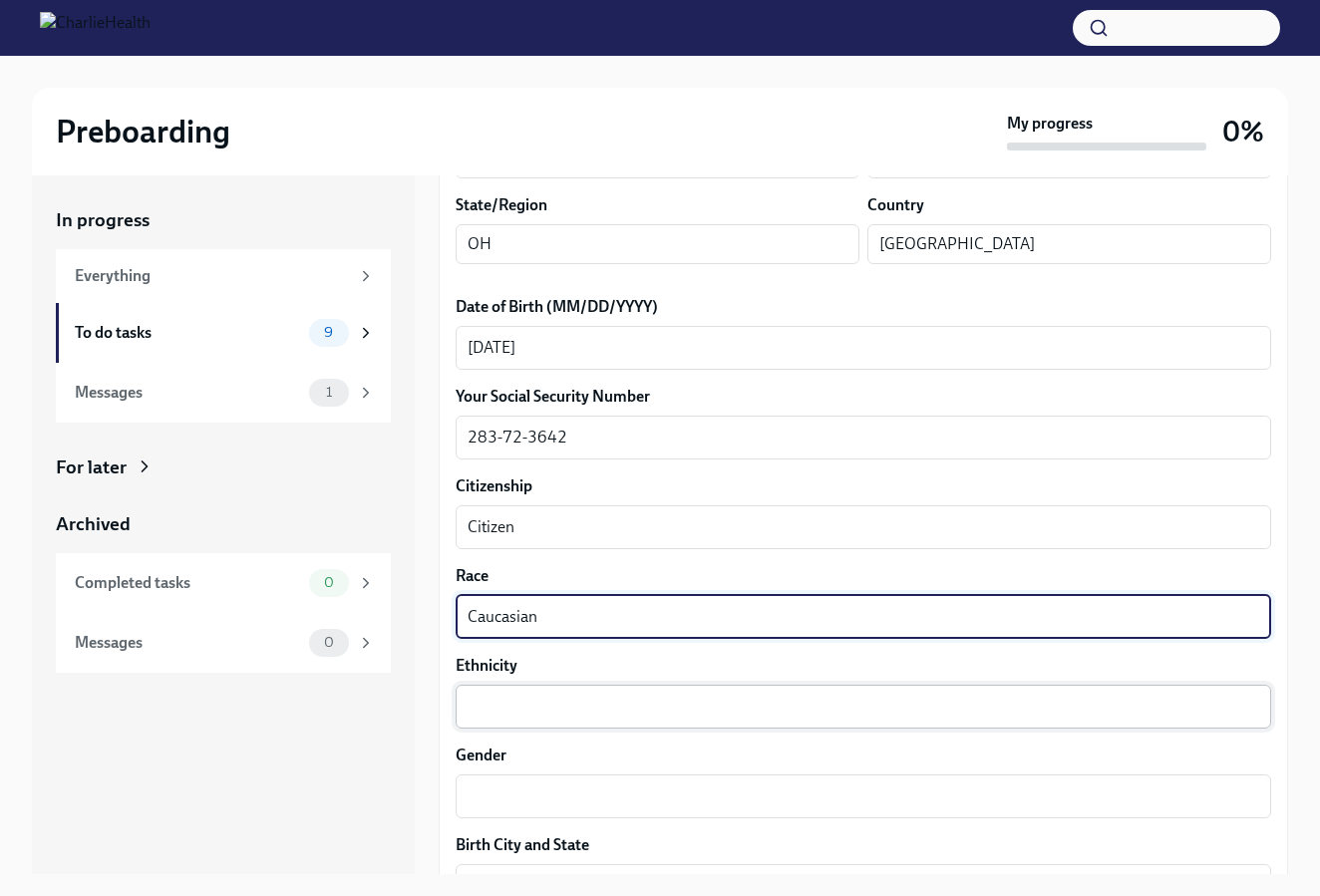 type on "Caucasian" 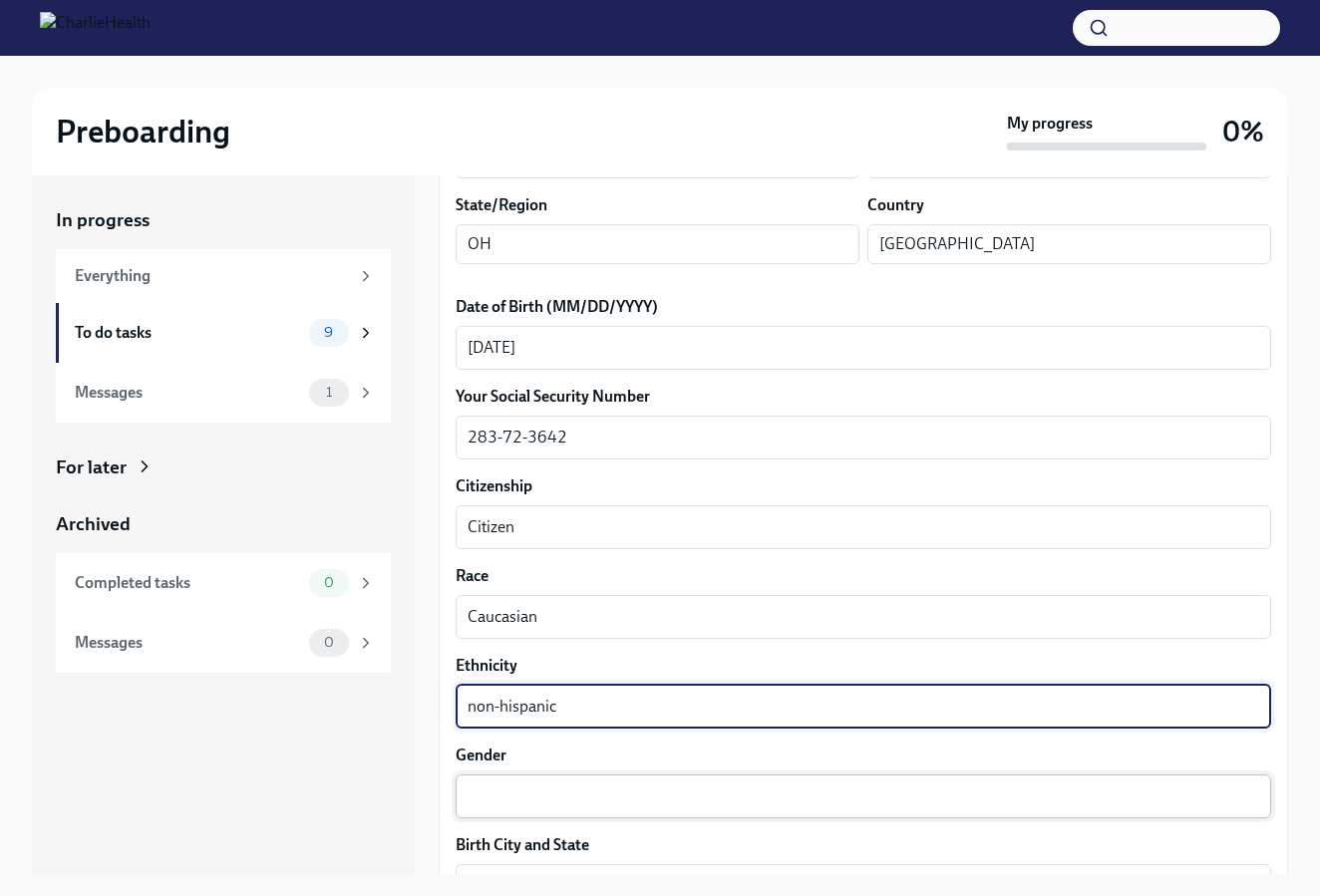 type on "non-hispanic" 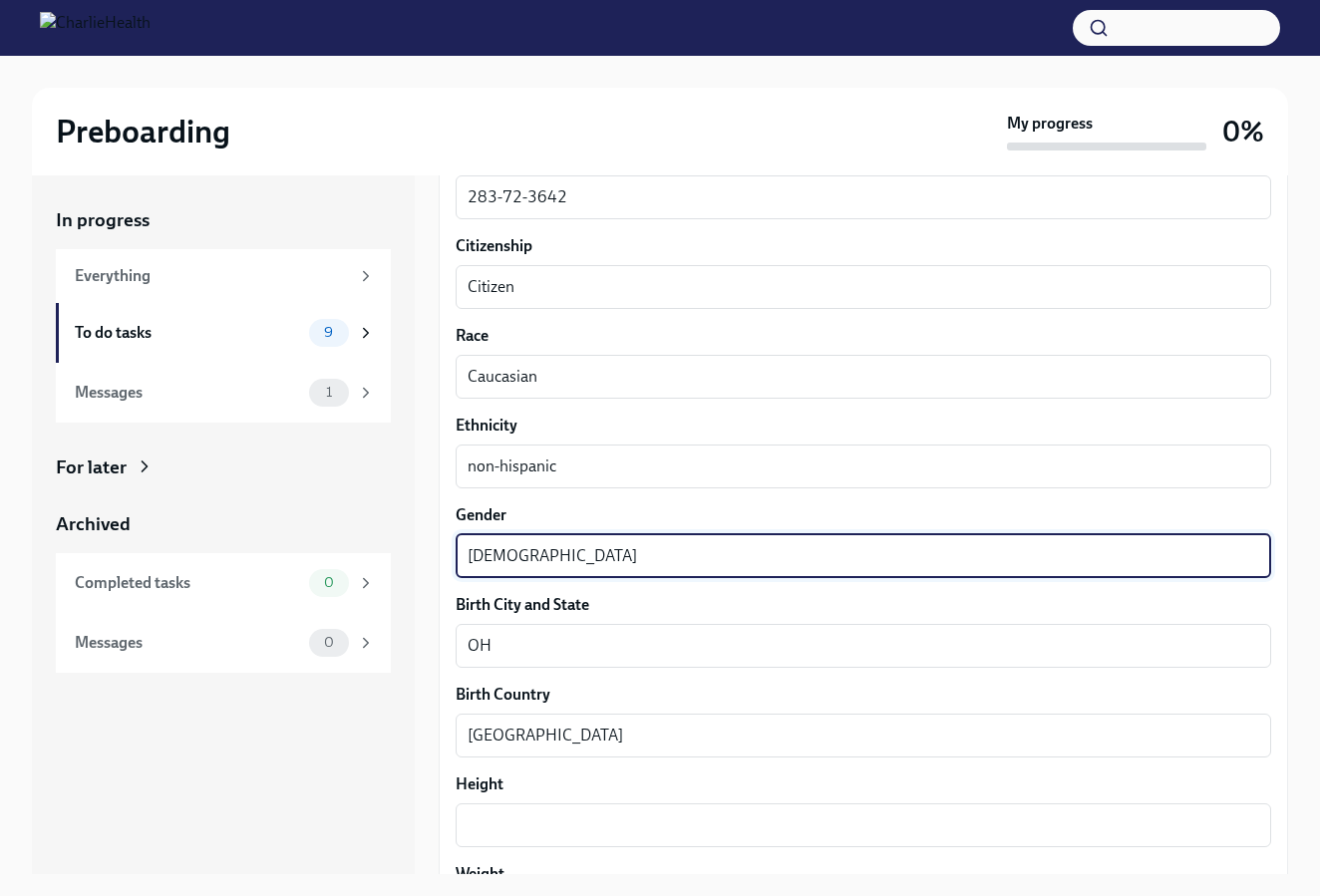 scroll, scrollTop: 1071, scrollLeft: 0, axis: vertical 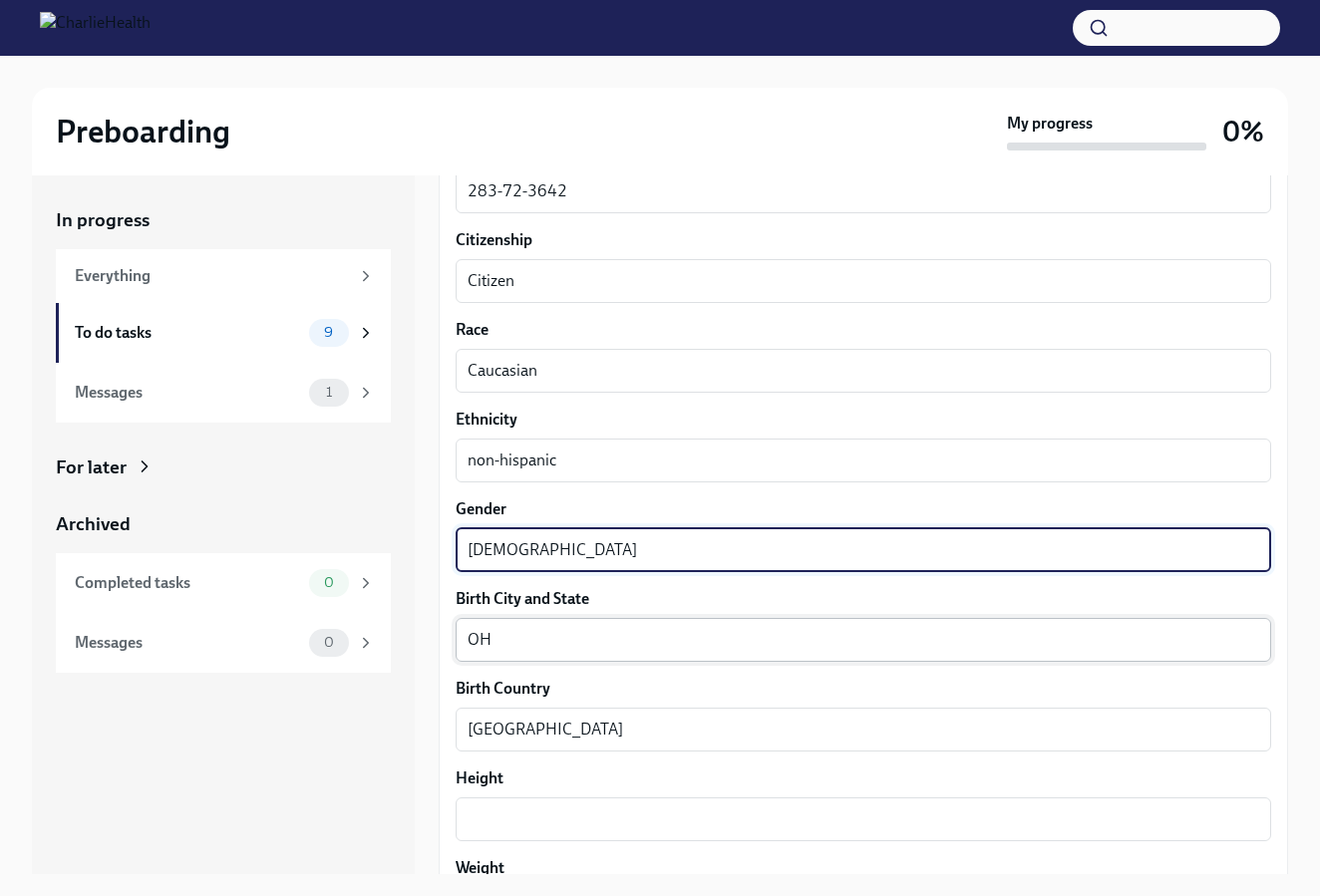type on "[DEMOGRAPHIC_DATA]" 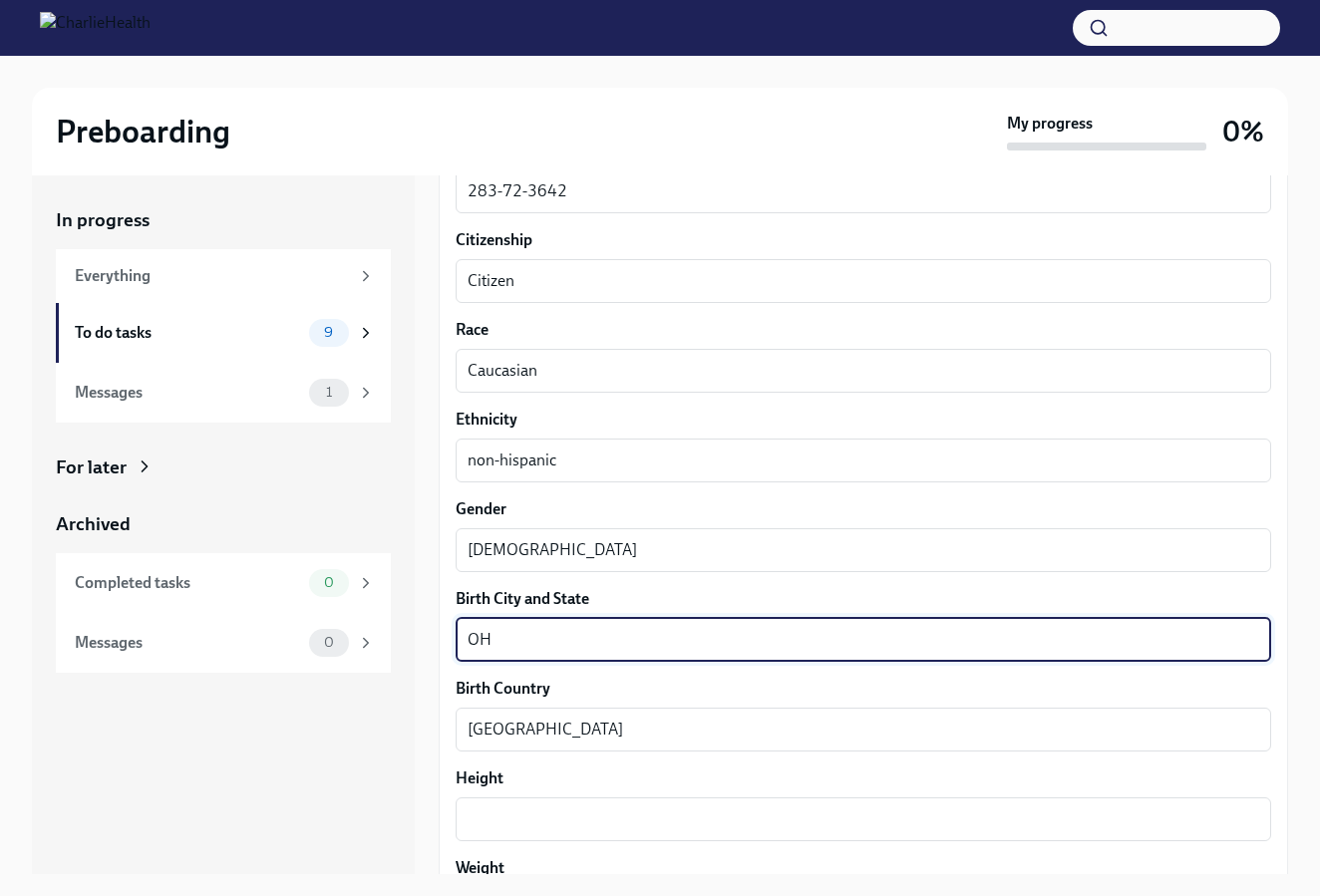 click on "OH" at bounding box center (863, 640) 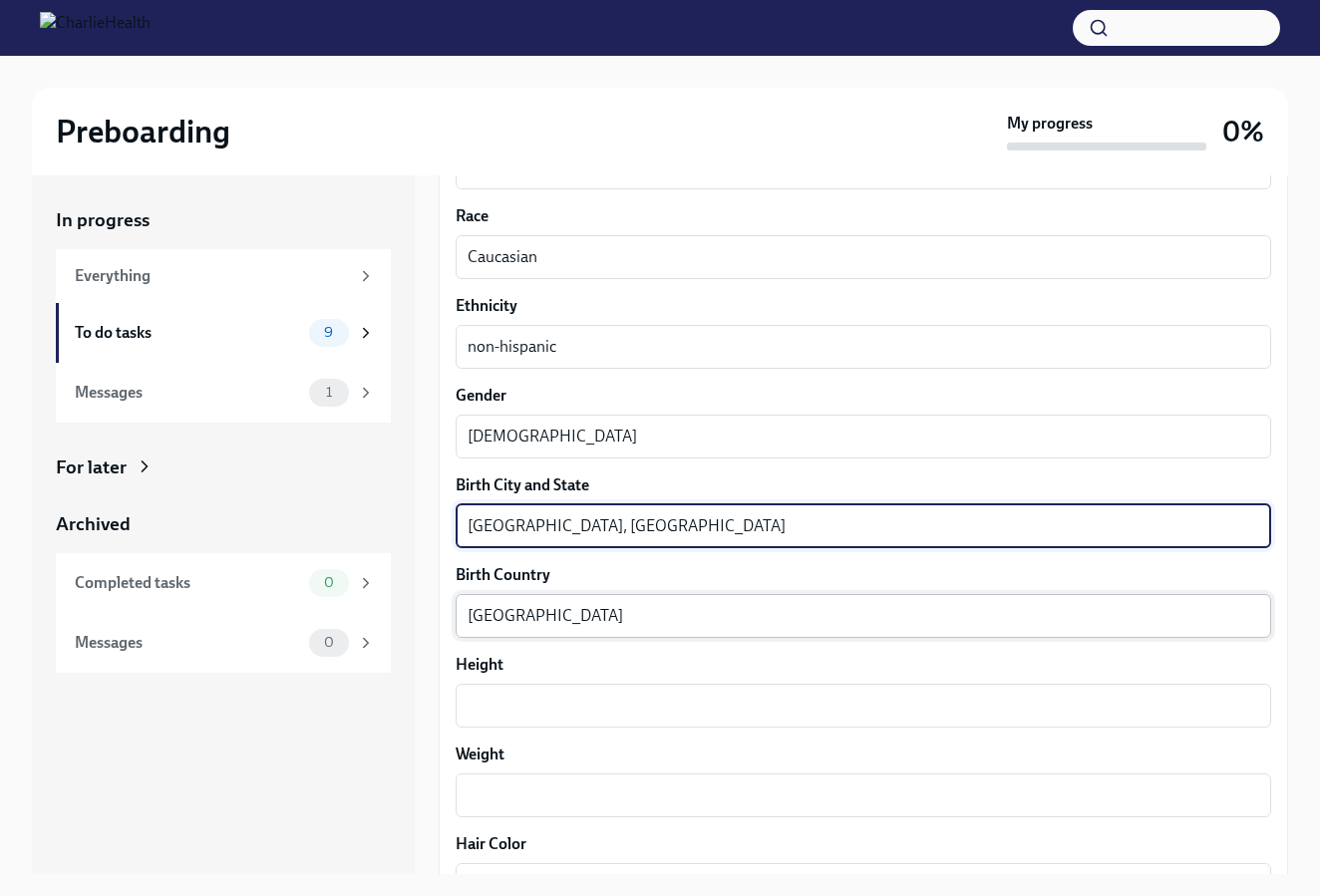 scroll, scrollTop: 1210, scrollLeft: 0, axis: vertical 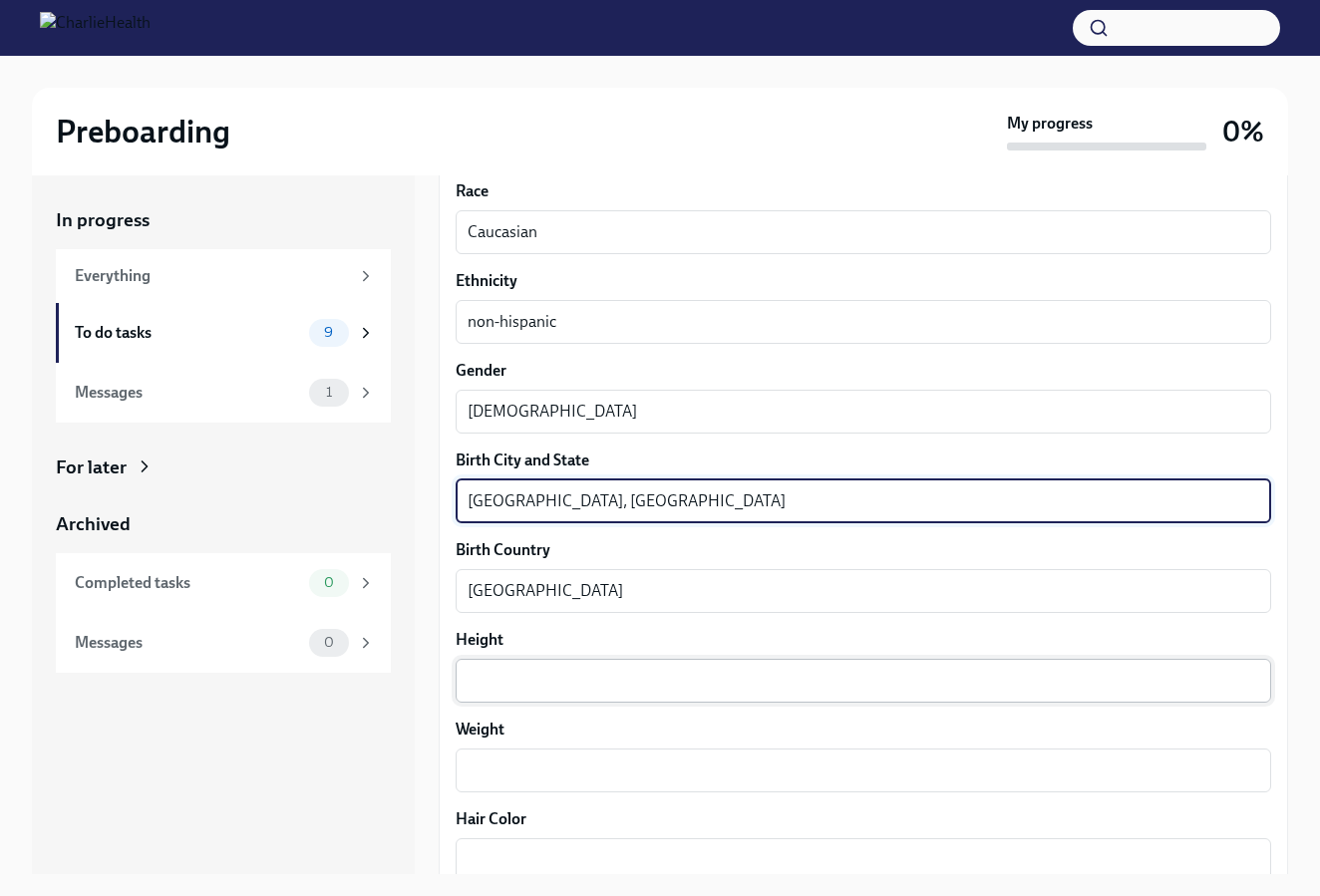 type on "[GEOGRAPHIC_DATA], [GEOGRAPHIC_DATA]" 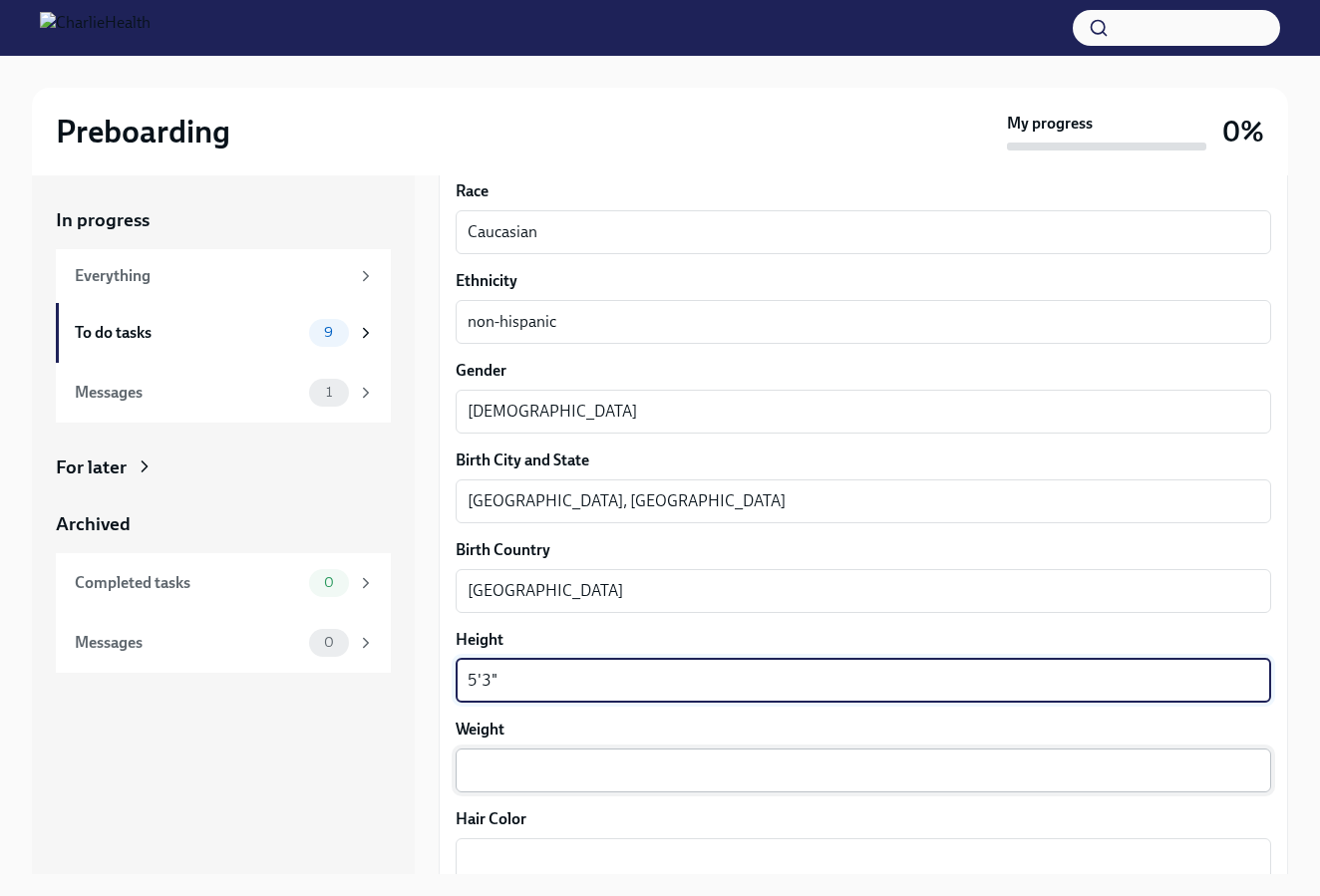 type on "5'3"" 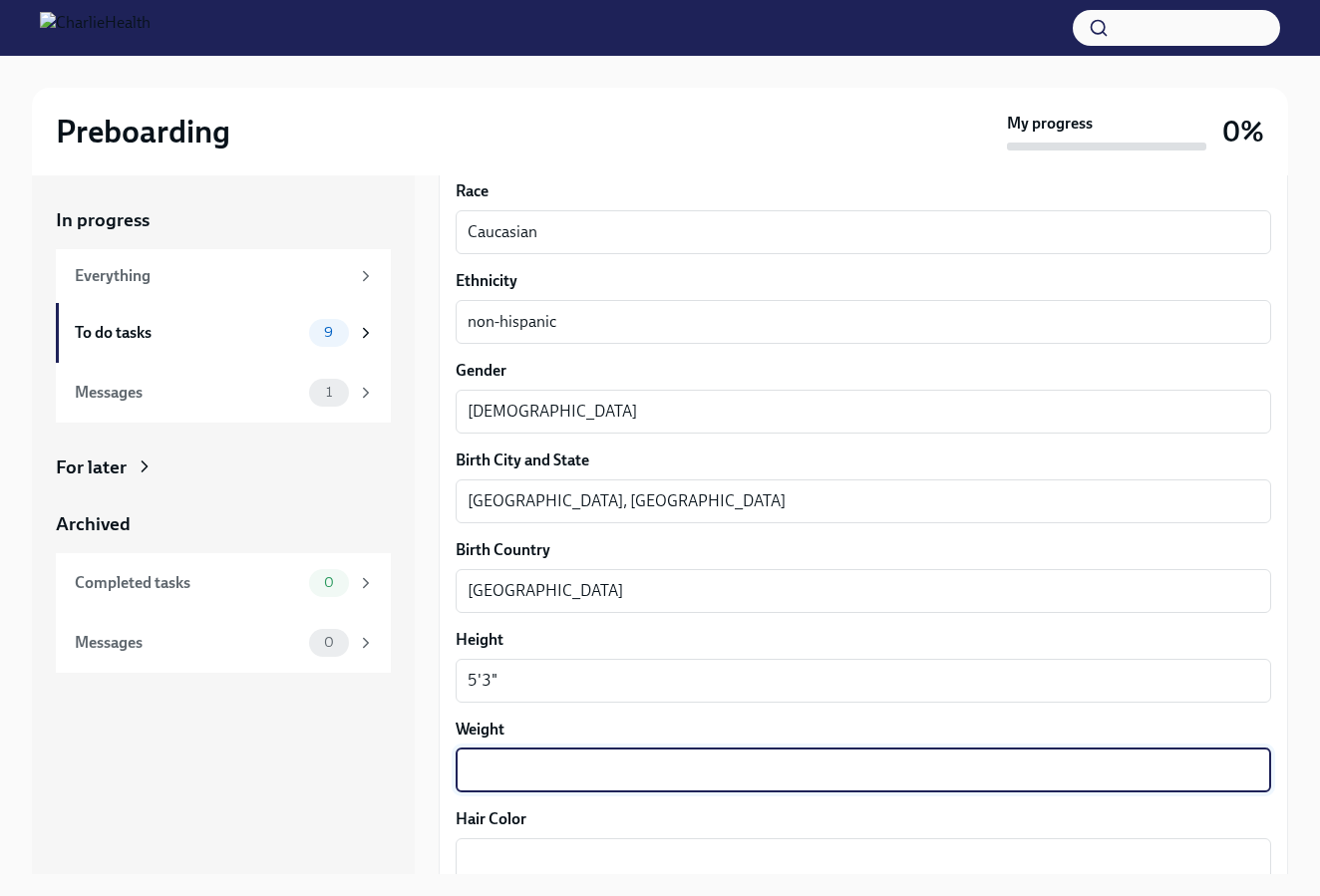 click on "Weight" at bounding box center [863, 770] 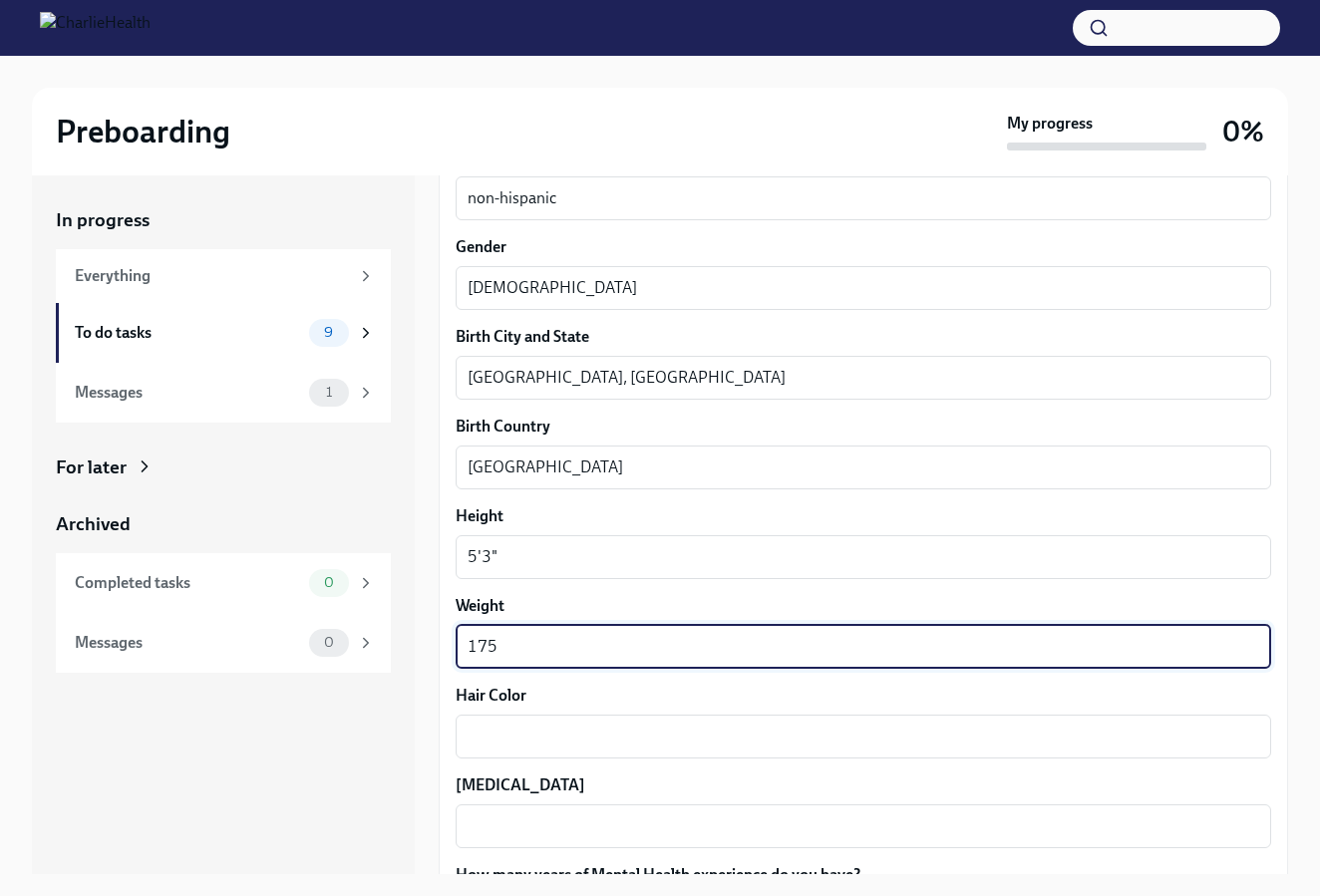 scroll, scrollTop: 1346, scrollLeft: 0, axis: vertical 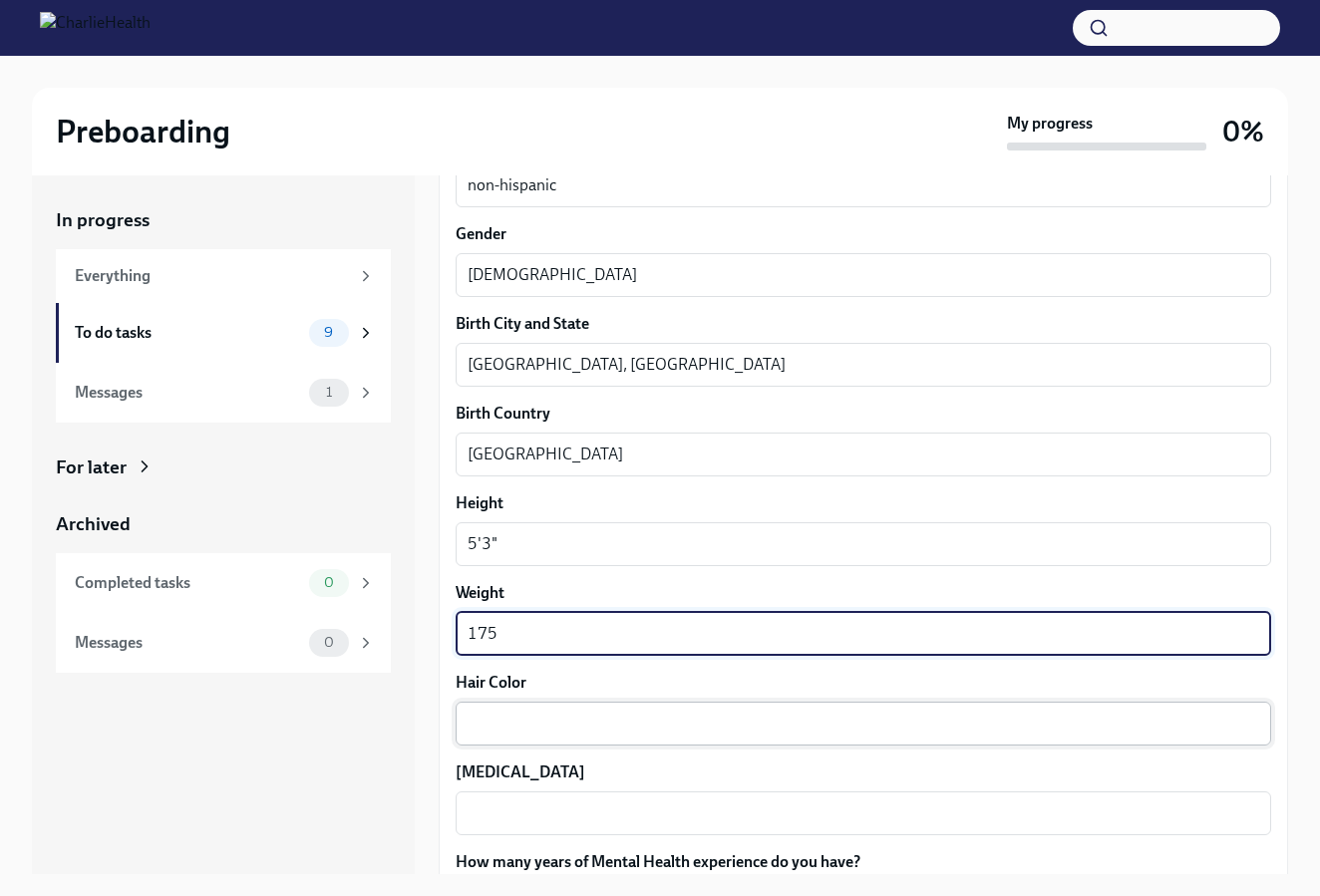 type on "175" 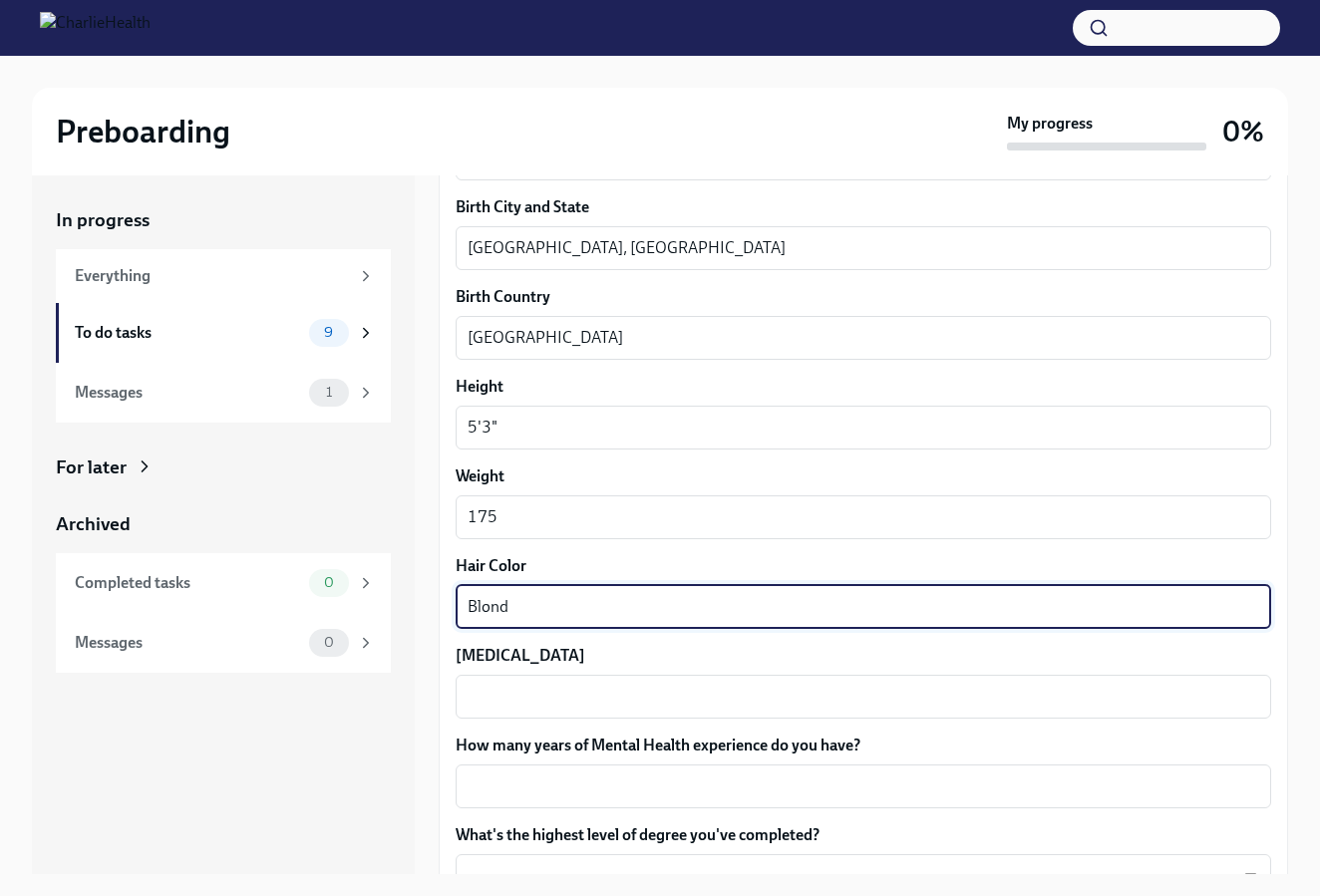 scroll, scrollTop: 1484, scrollLeft: 0, axis: vertical 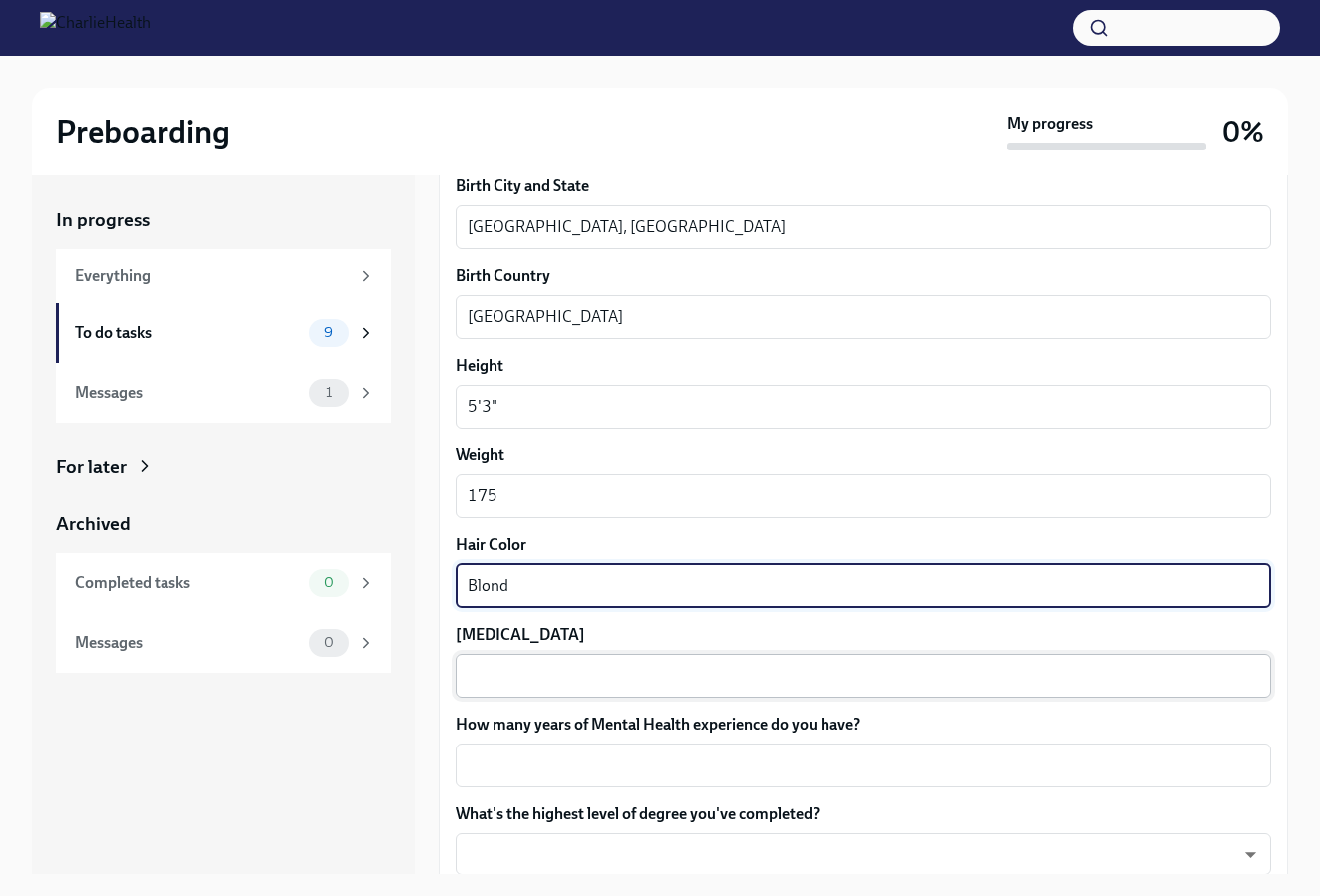 type on "Blond" 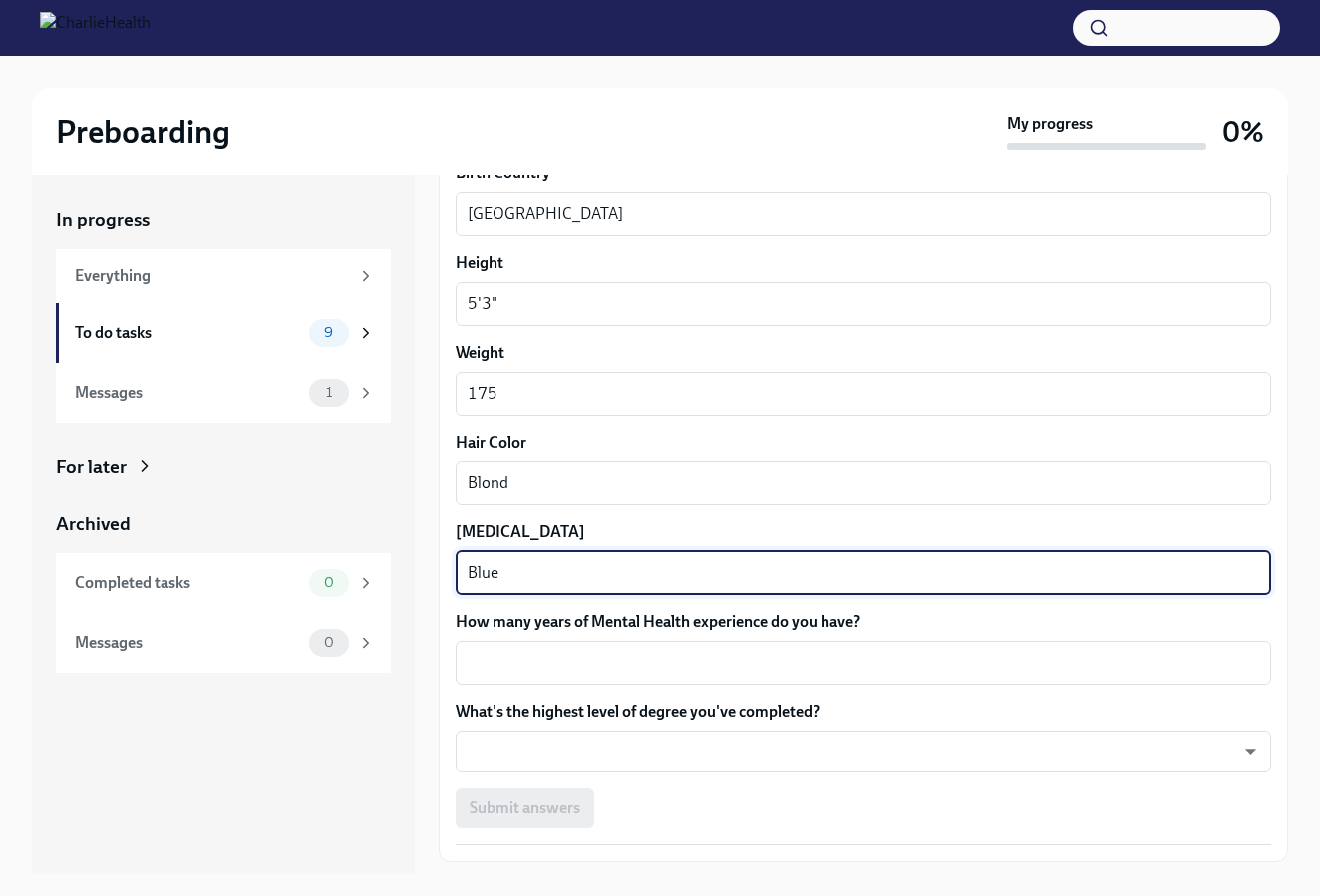 scroll, scrollTop: 1595, scrollLeft: 0, axis: vertical 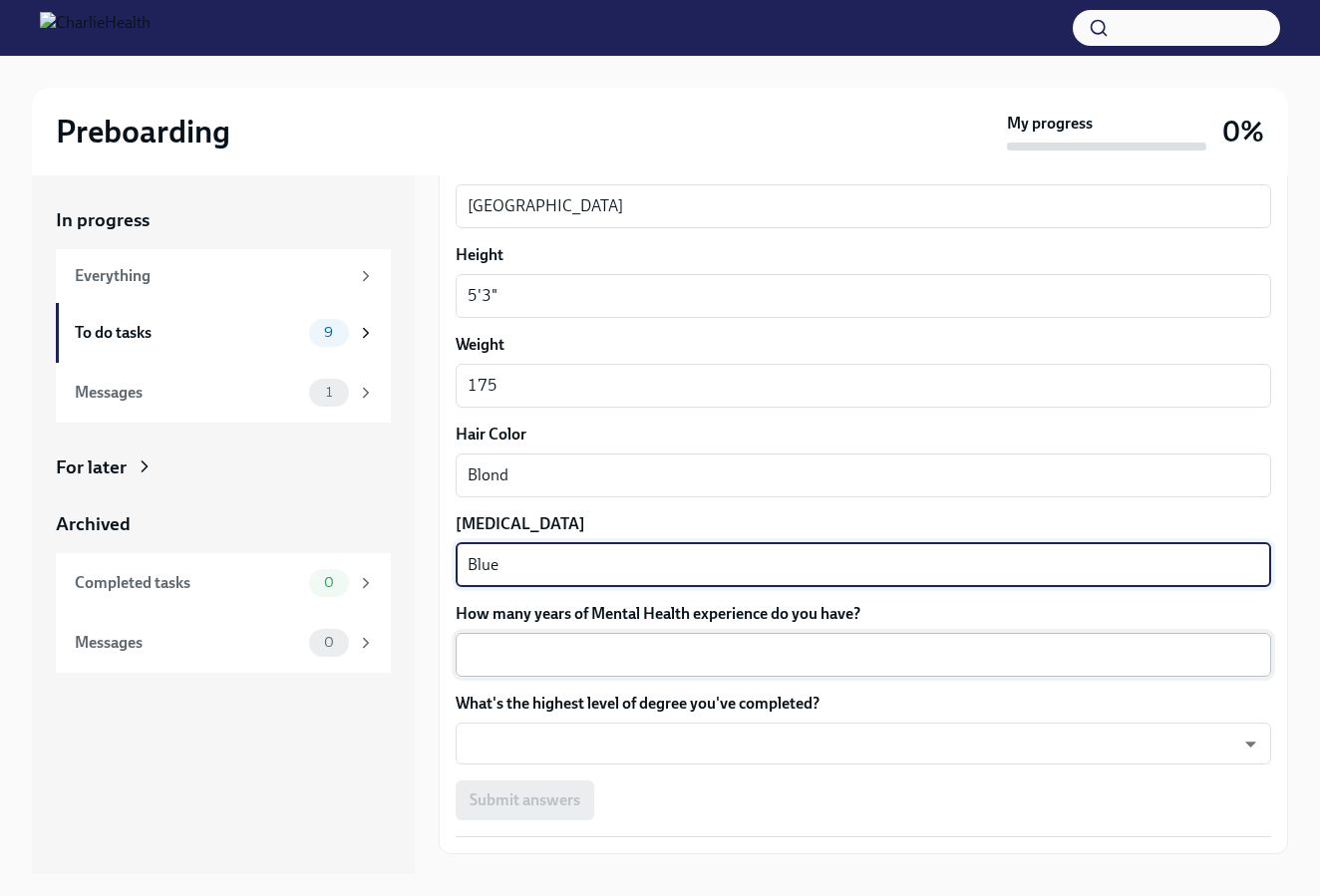 type on "Blue" 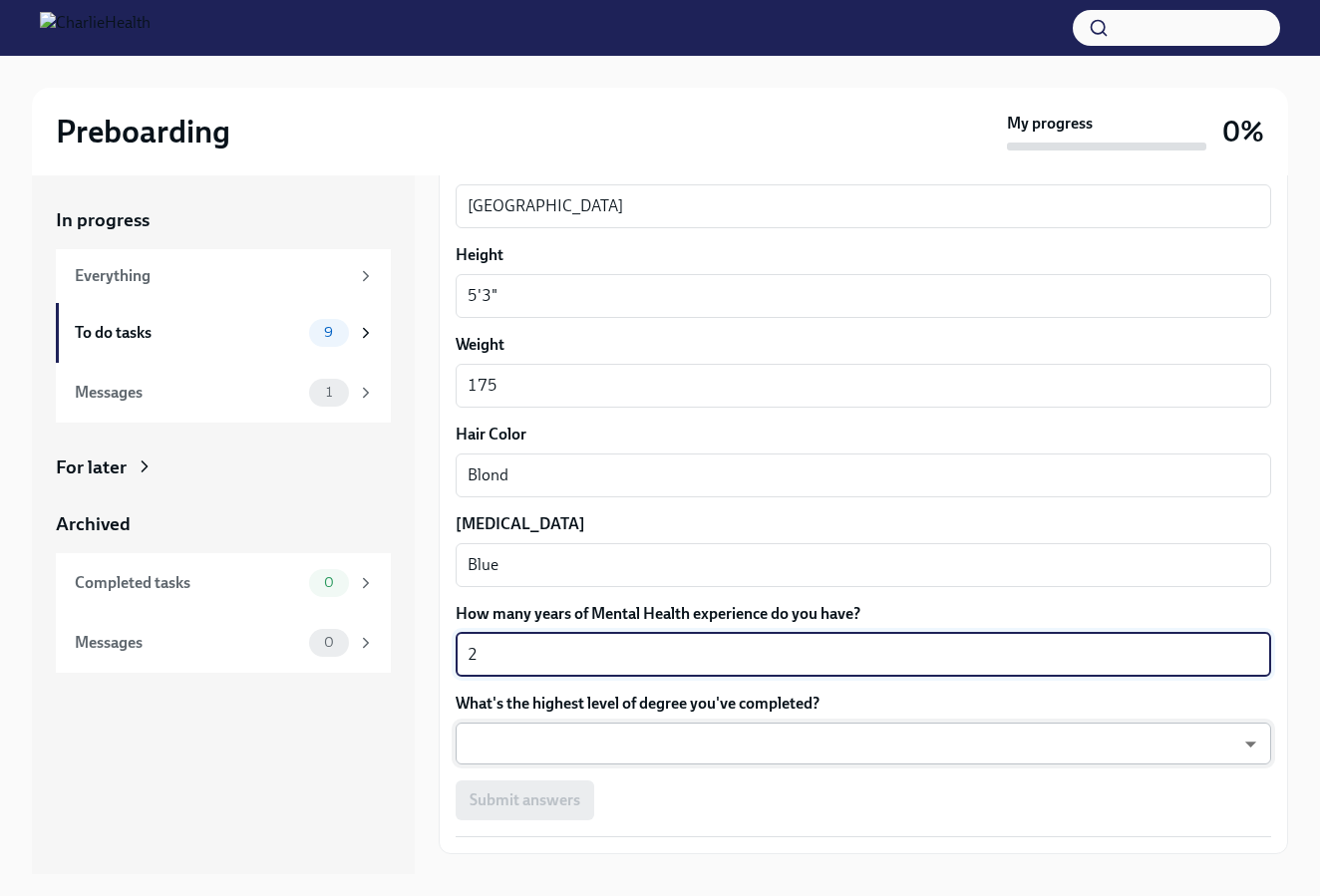 type on "2" 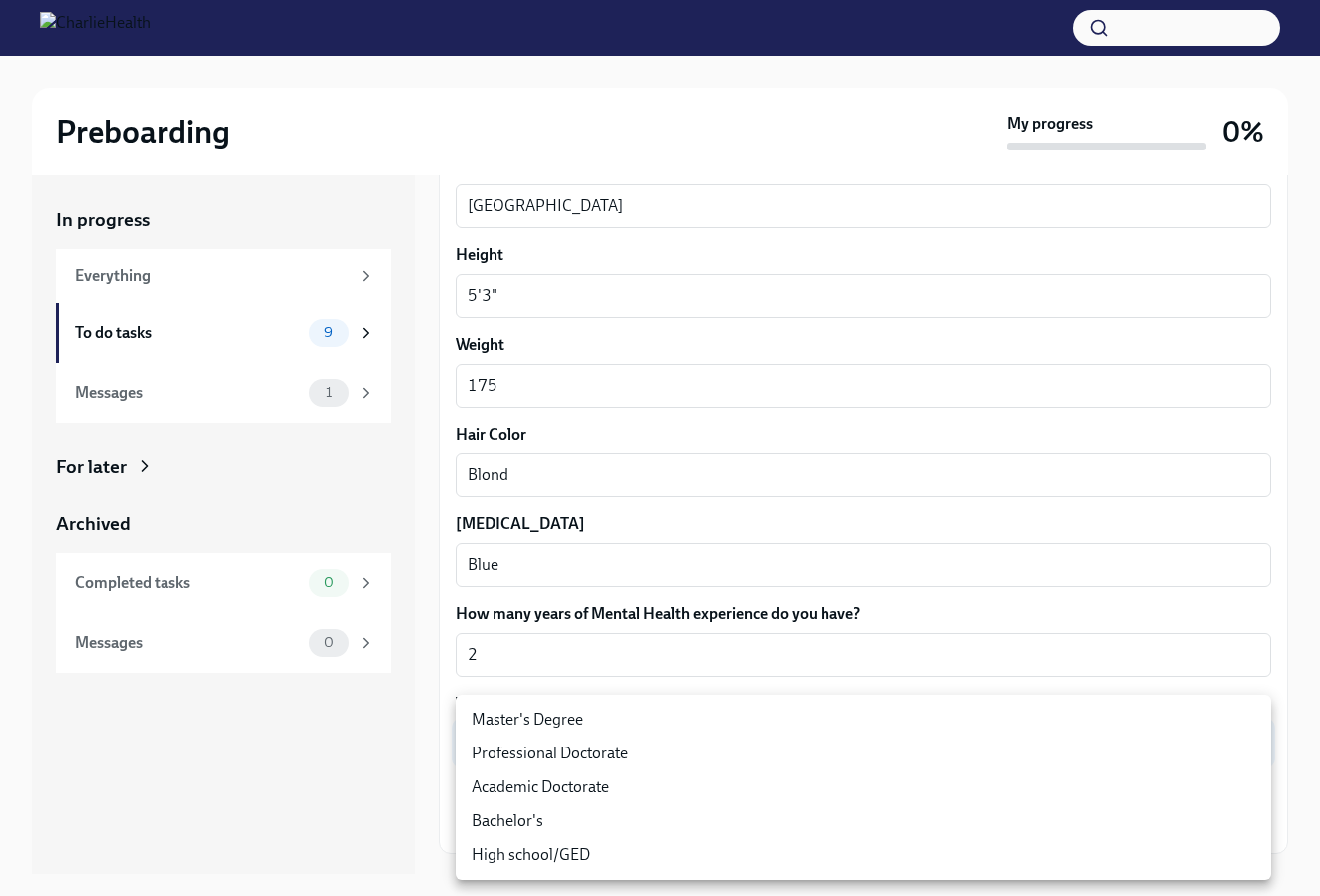 click on "Preboarding My progress 0% In progress Everything To do tasks 9 Messages 1 For later Archived Completed tasks 0 Messages 0 Fill out the onboarding form To Do Due  in a day We need some info from you to start setting you up in payroll and other systems.  Please fill out this form ASAP  Please note each field needs to be completed in order for you to submit.
Note : Please fill out this form as accurately as possible. Several states require specific demographic information that we have to input on your behalf. We understand that some of these questions feel personal to answer, and we appreciate your understanding that this is required for compliance clearance. About you Your preferred first name [PERSON_NAME] x ​ Your legal last name [PERSON_NAME] x ​ Please provide any previous names/ aliases-put None if N/A [PERSON_NAME] and [PERSON_NAME] x ​ Street Address [STREET_ADDRESS] ​ Street Address 2 ​ Postal Code 45011 ​ City [GEOGRAPHIC_DATA] ​ State/Region [GEOGRAPHIC_DATA] ​ Country [GEOGRAPHIC_DATA] ​ x x" at bounding box center (660, 464) 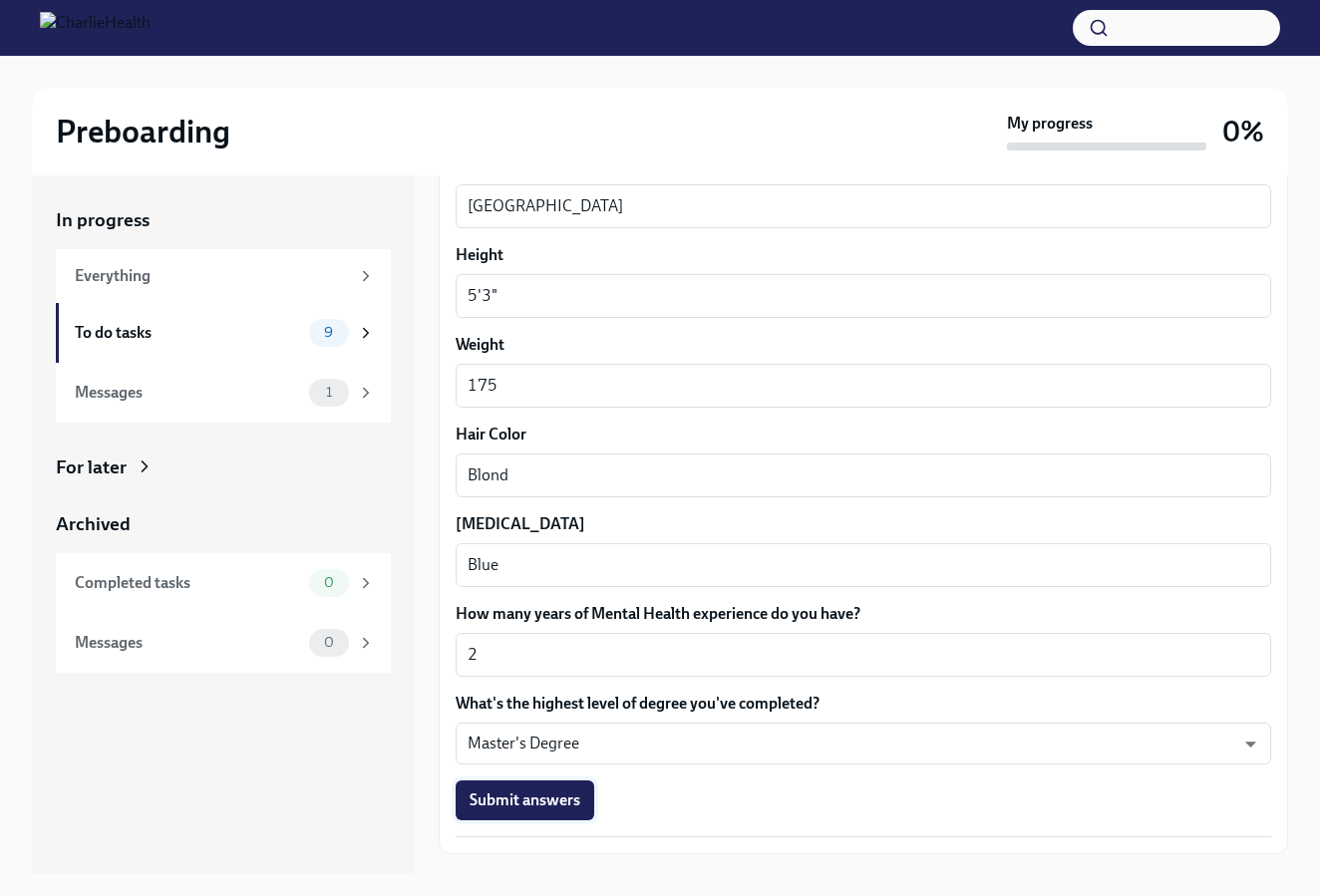 click on "Submit answers" at bounding box center [524, 800] 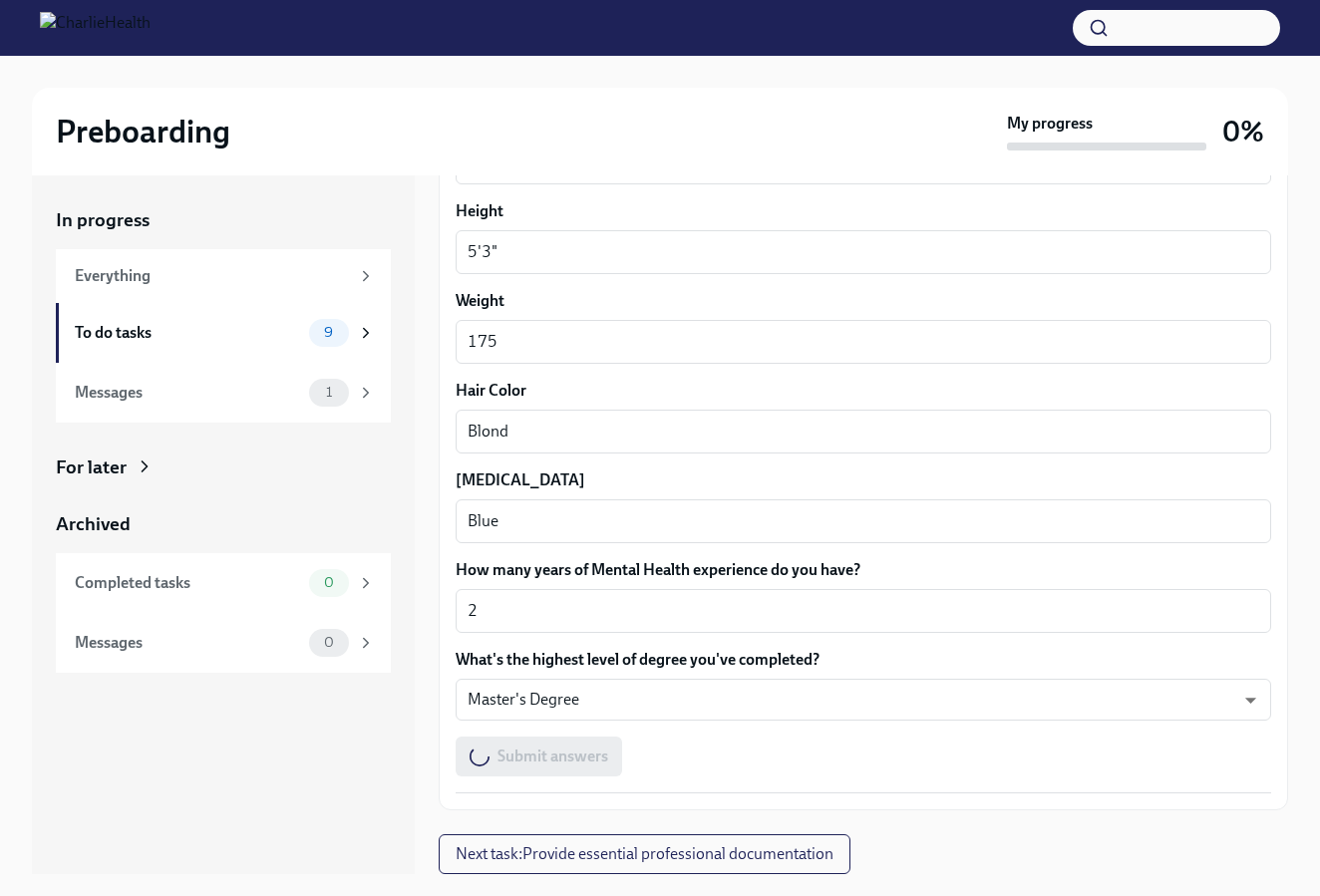 scroll, scrollTop: 1638, scrollLeft: 0, axis: vertical 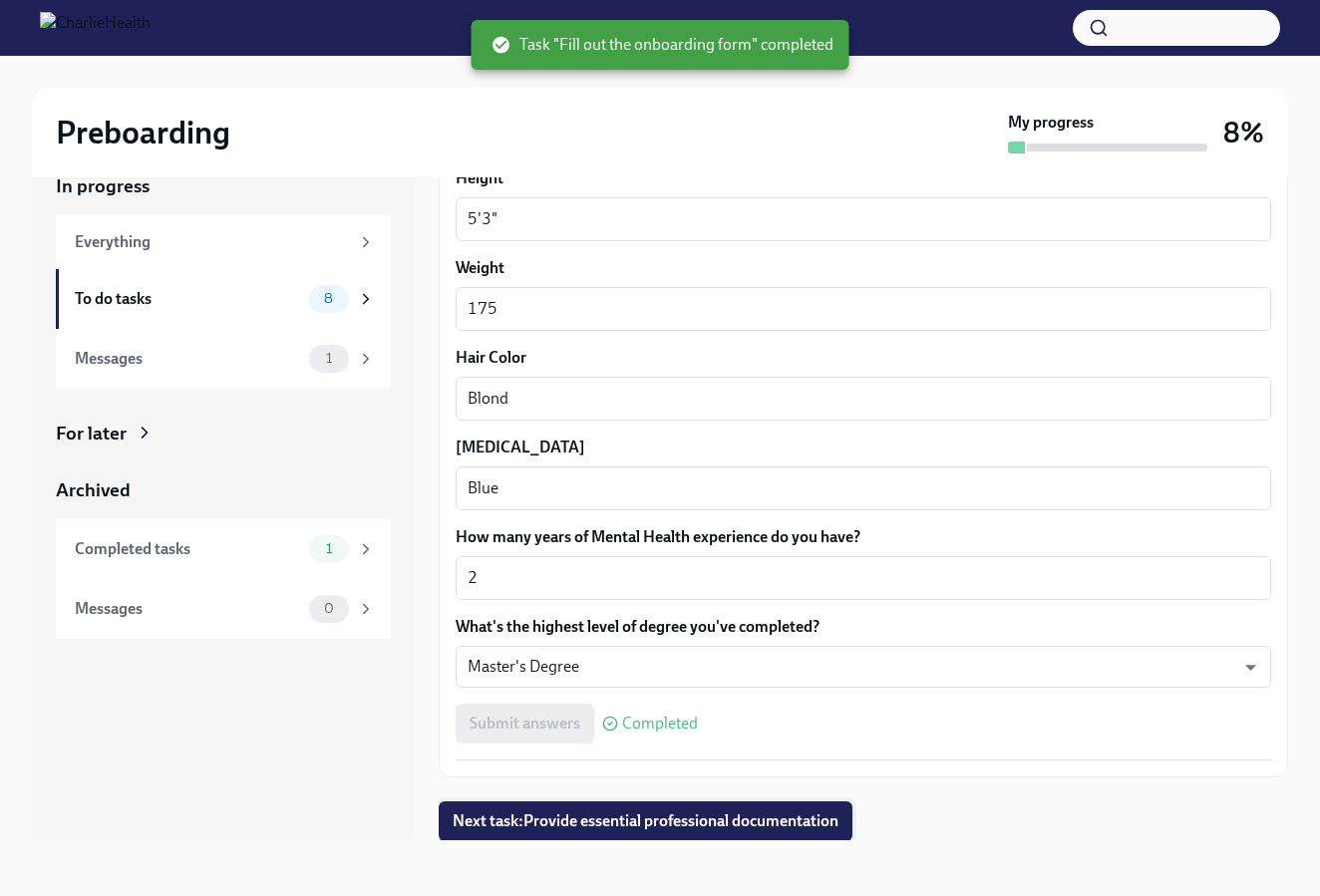 click on "Next task :  Provide essential professional documentation" at bounding box center (645, 821) 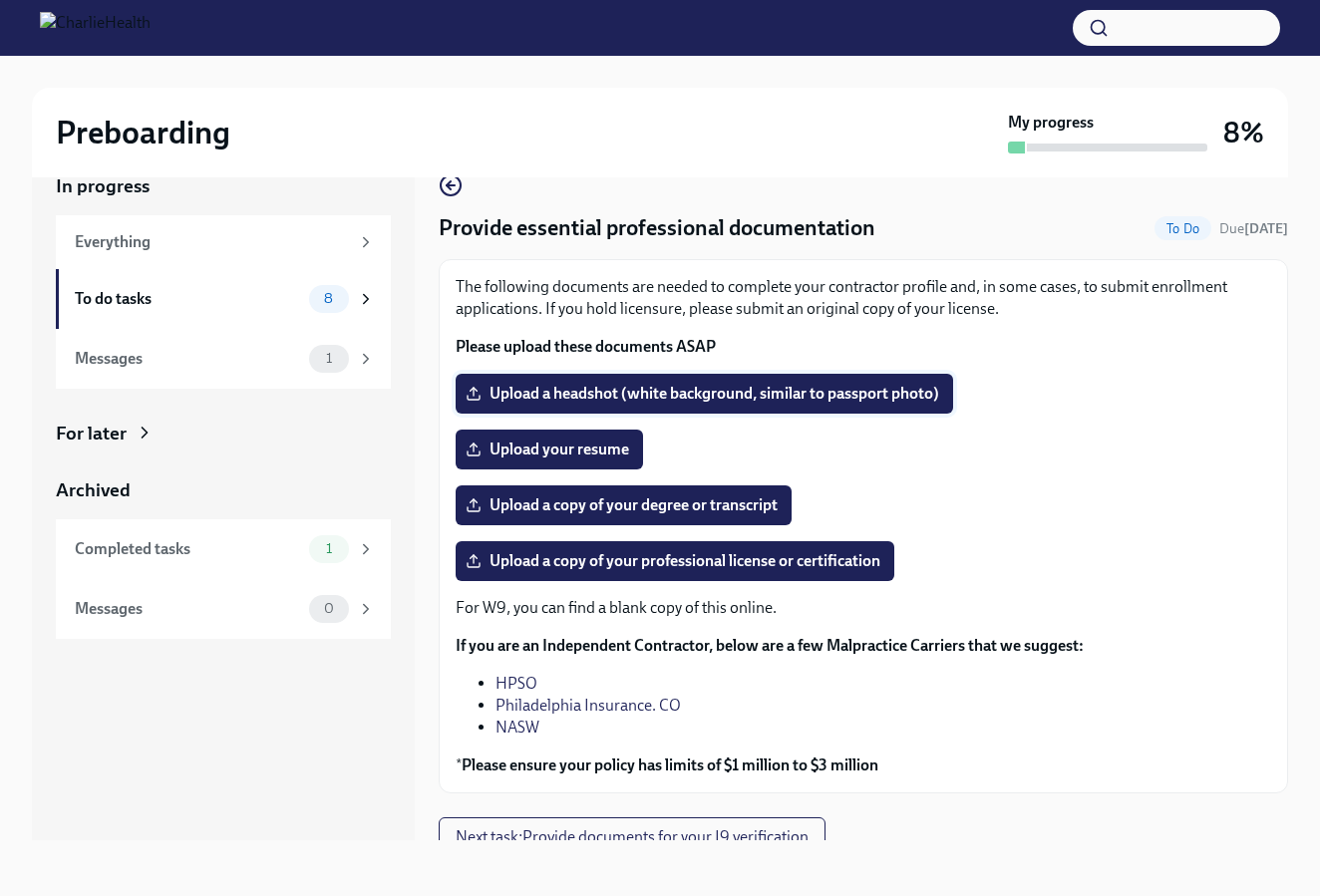 click on "Upload a headshot (white background, similar to passport photo)" at bounding box center [704, 394] 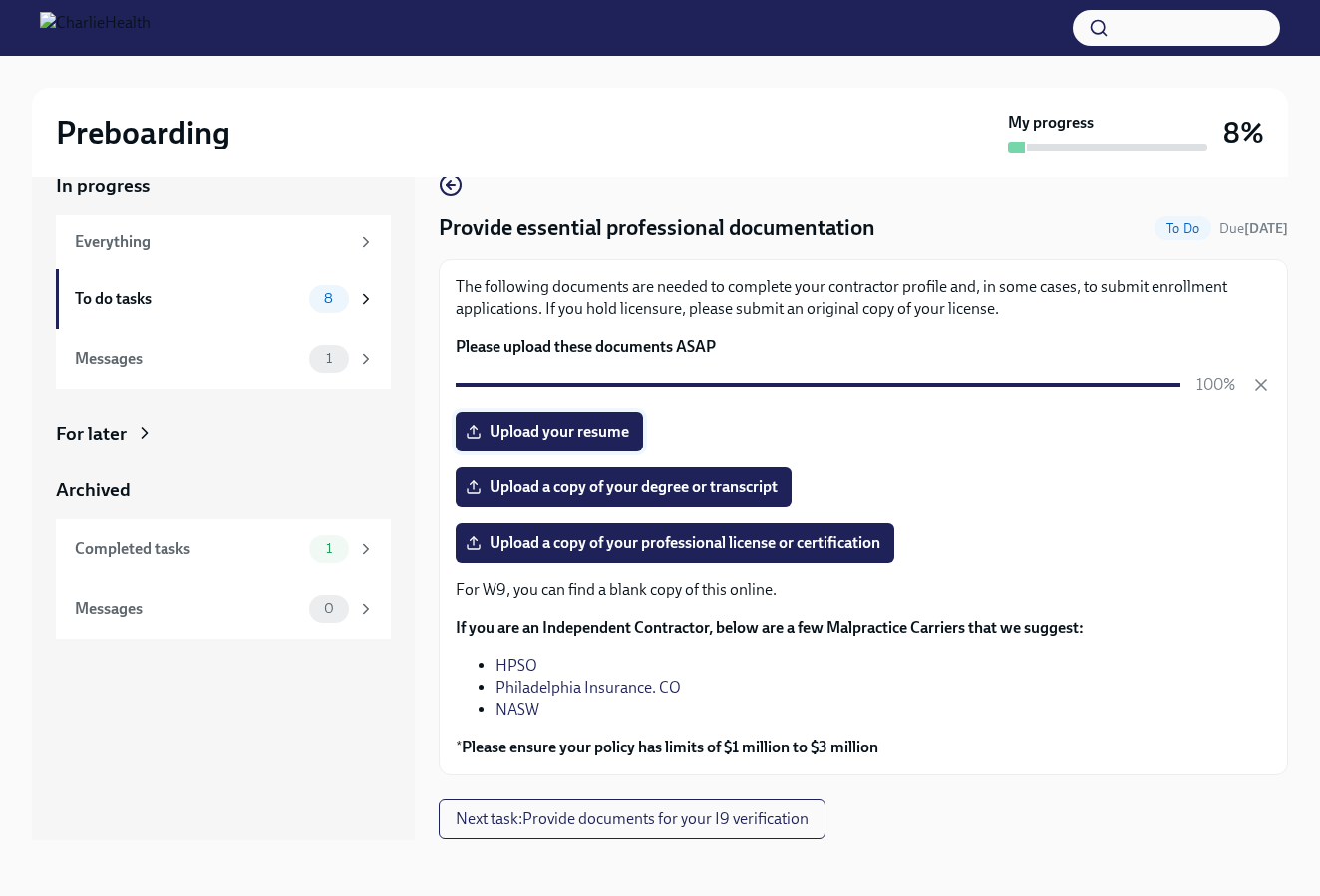 click on "Upload your resume" at bounding box center (549, 432) 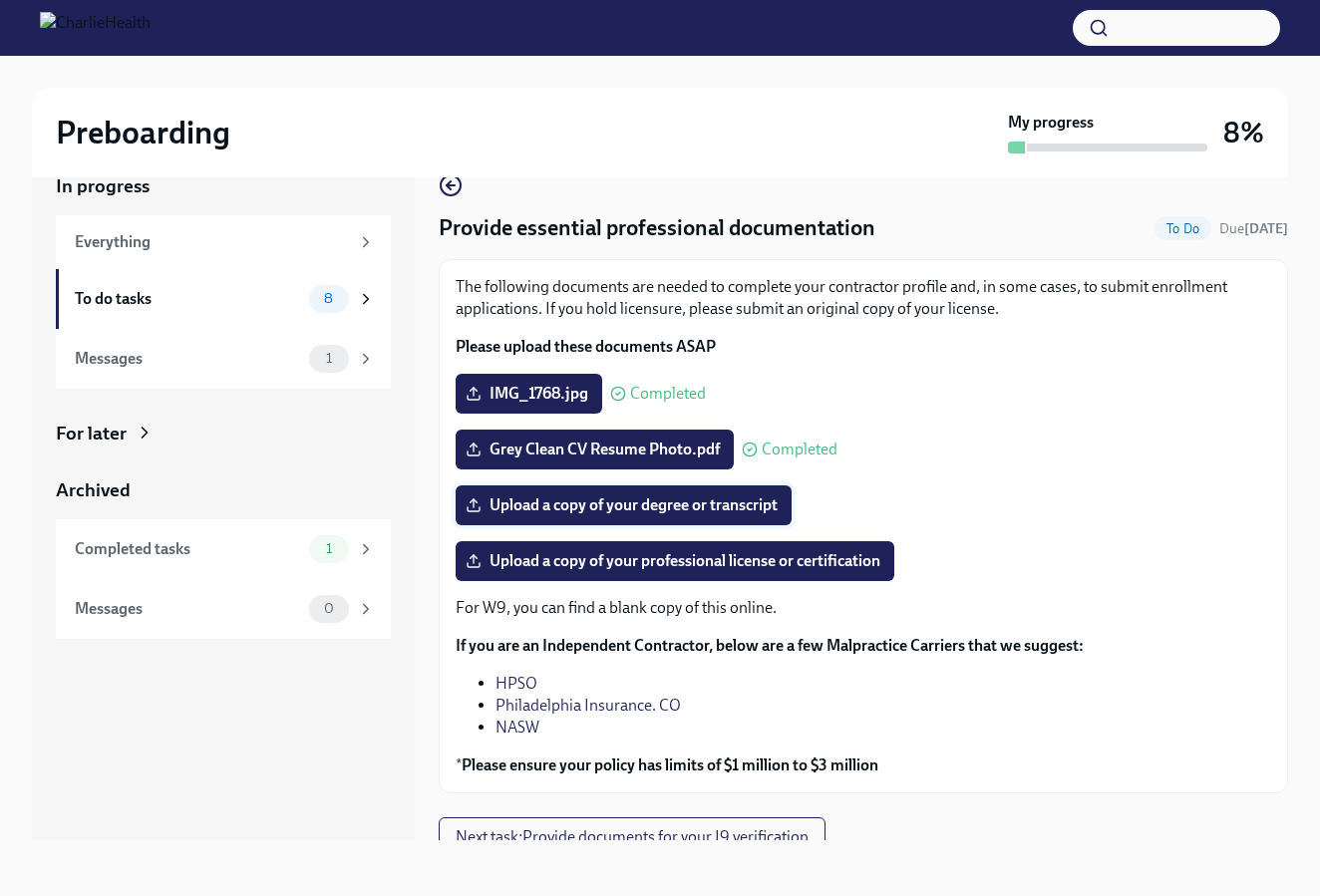 click on "Upload a copy of your degree or transcript" at bounding box center [623, 505] 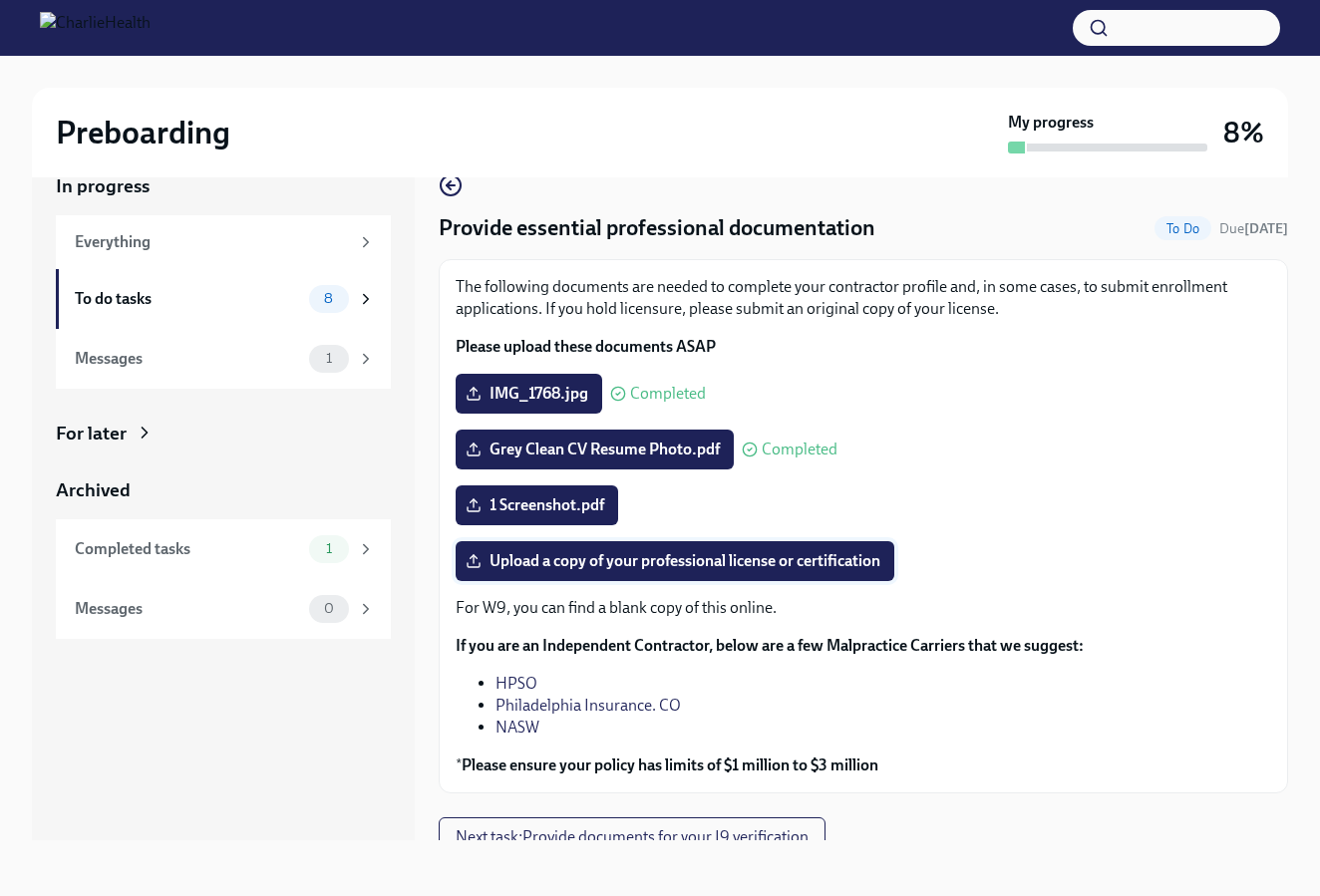 click on "Upload a copy of your professional license or certification" at bounding box center [675, 561] 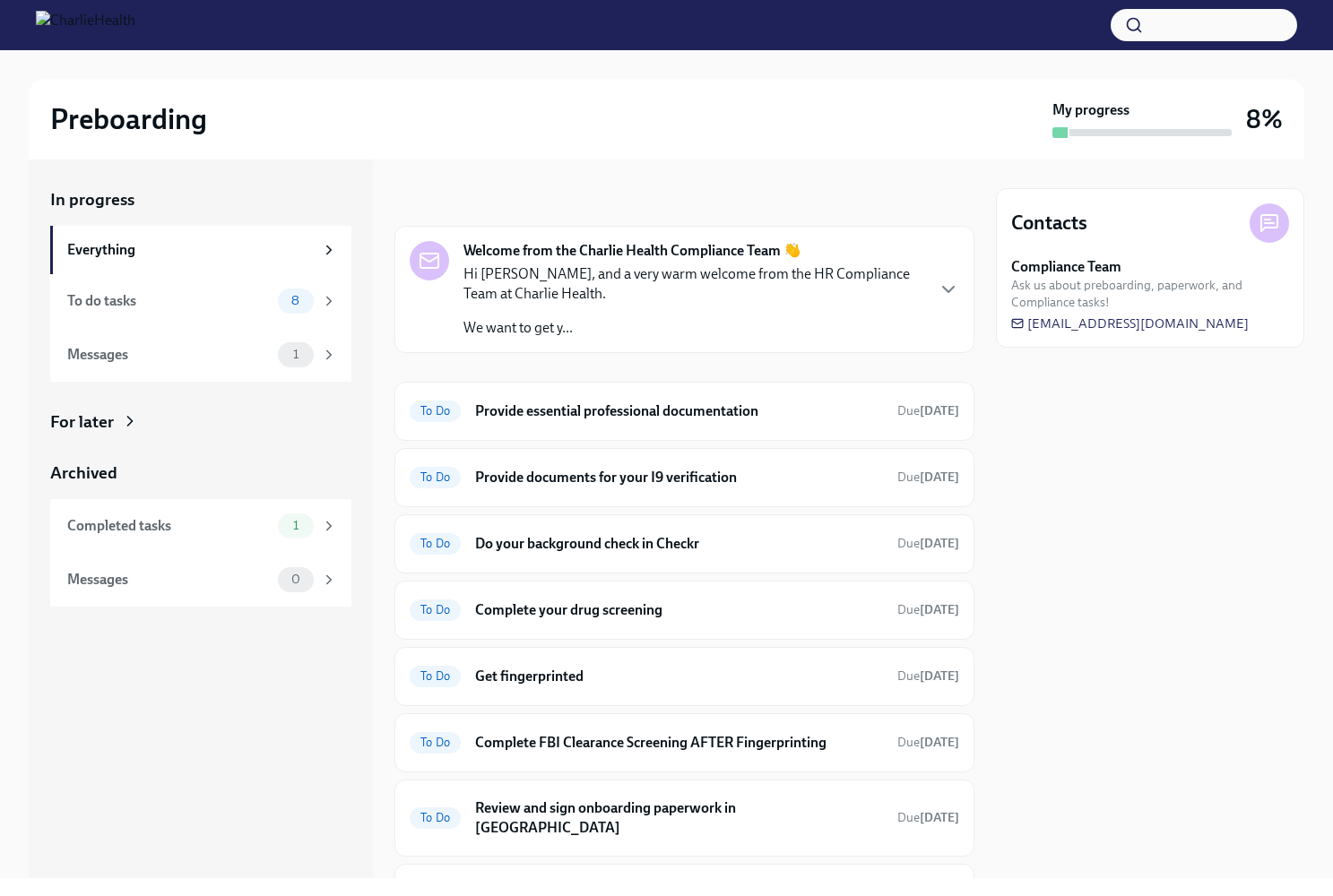 scroll, scrollTop: 0, scrollLeft: 0, axis: both 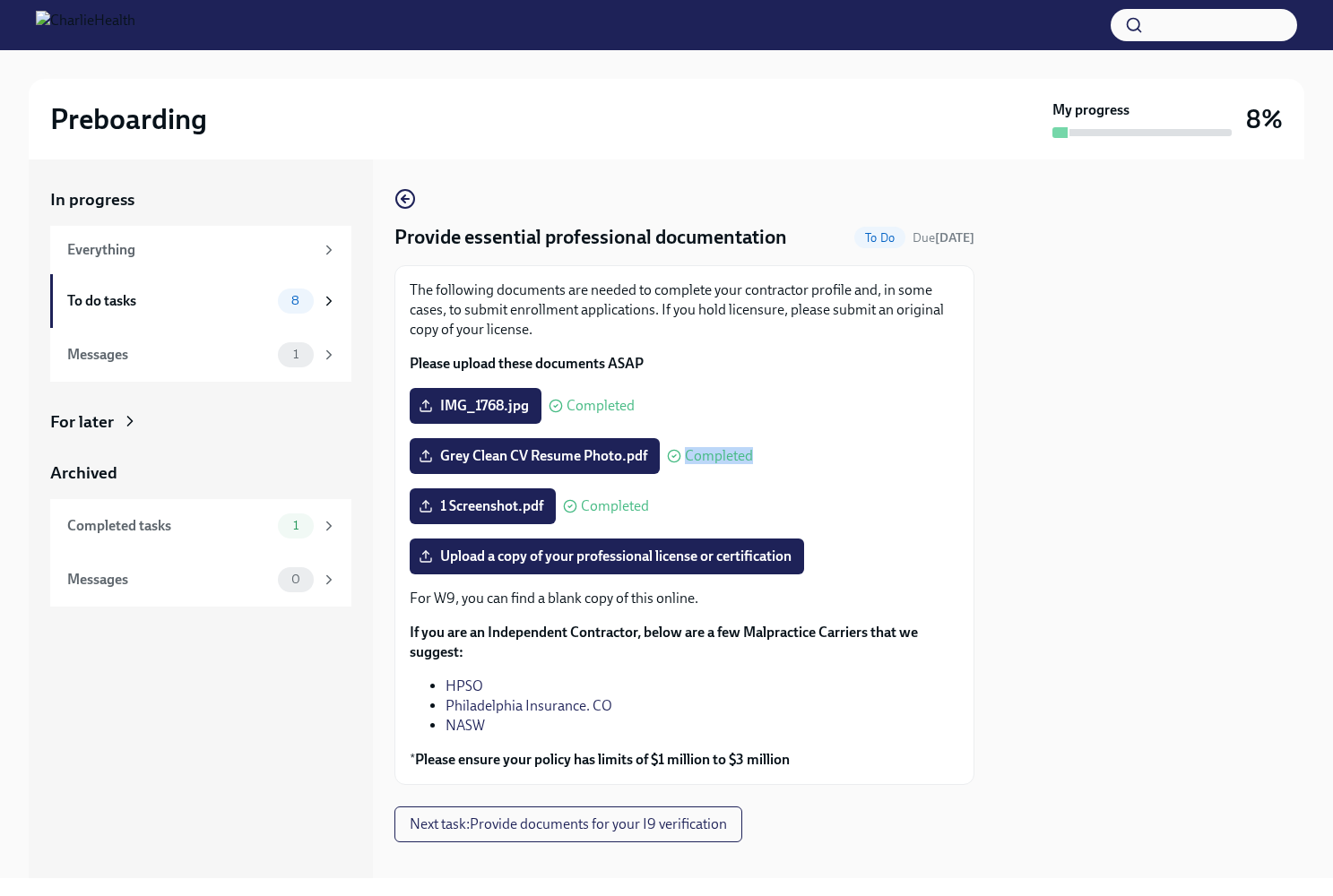 click on "The following documents are needed to complete your contractor profile and, in some cases, to submit enrollment applications. If you hold licensure, please submit an original copy of your license.
Please upload these documents ASAP IMG_1768.jpg Completed Grey Clean CV Resume Photo.pdf Completed 1 Screenshot.pdf Completed Upload a copy of your professional license or certification For W9, you can find a blank copy of this online.
If you are an Independent Contractor, below are a few Malpractice Carriers that we suggest:
HPSO
Philadelphia Insurance. CO
NASW
* Please ensure your policy has limits of $1 million to $3 million" at bounding box center (684, 525) 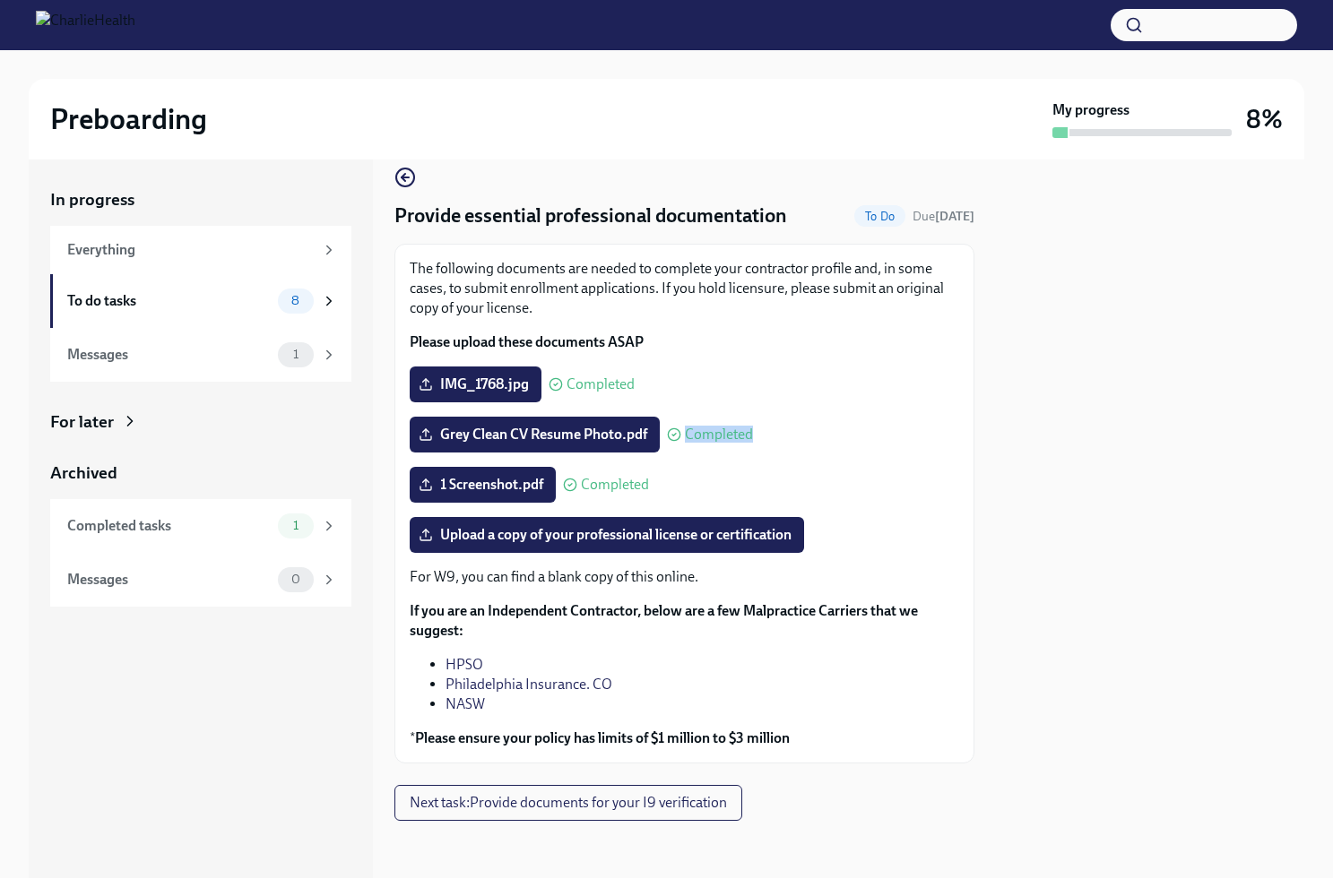 scroll, scrollTop: 22, scrollLeft: 0, axis: vertical 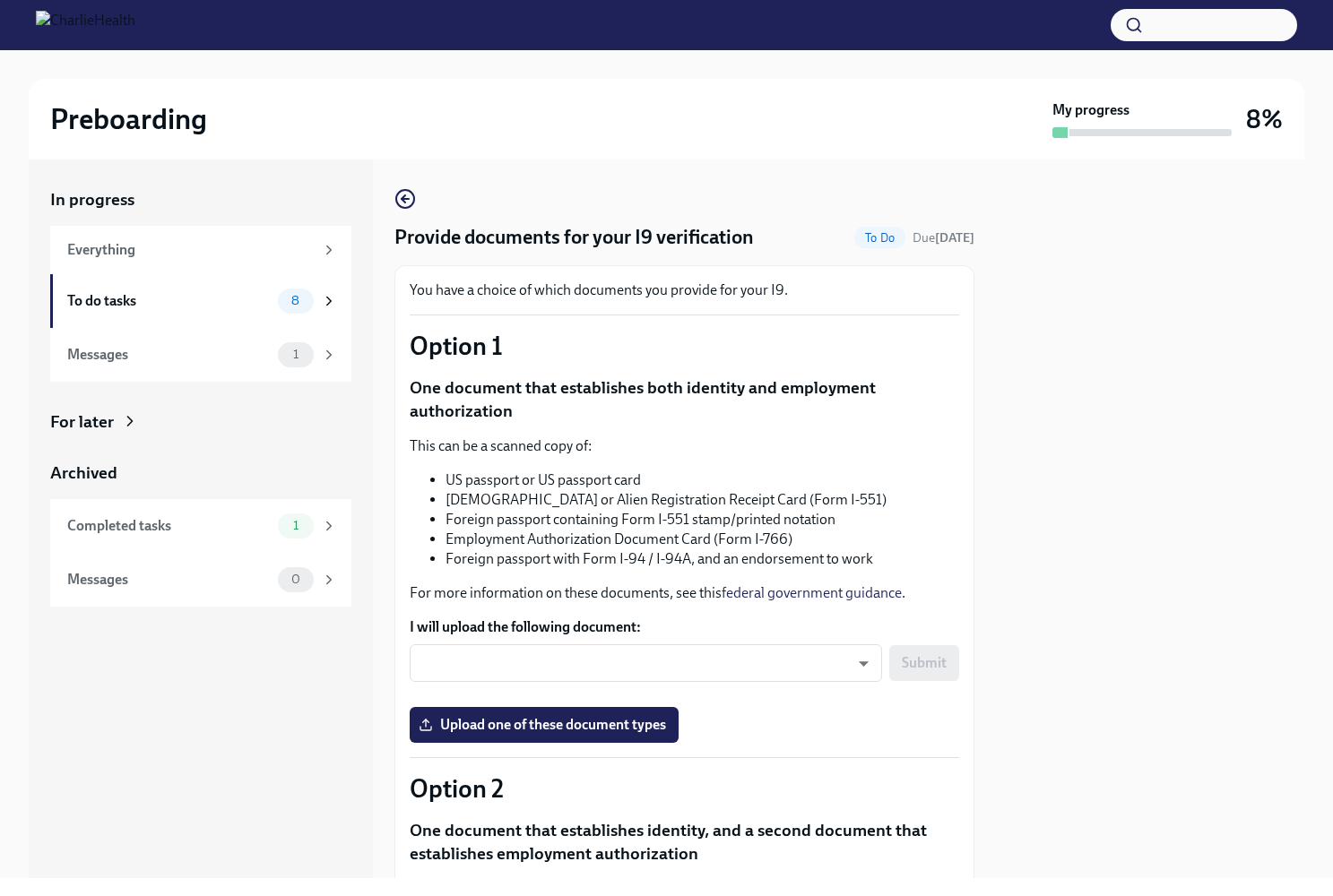 click on "Option 2" at bounding box center [684, 788] 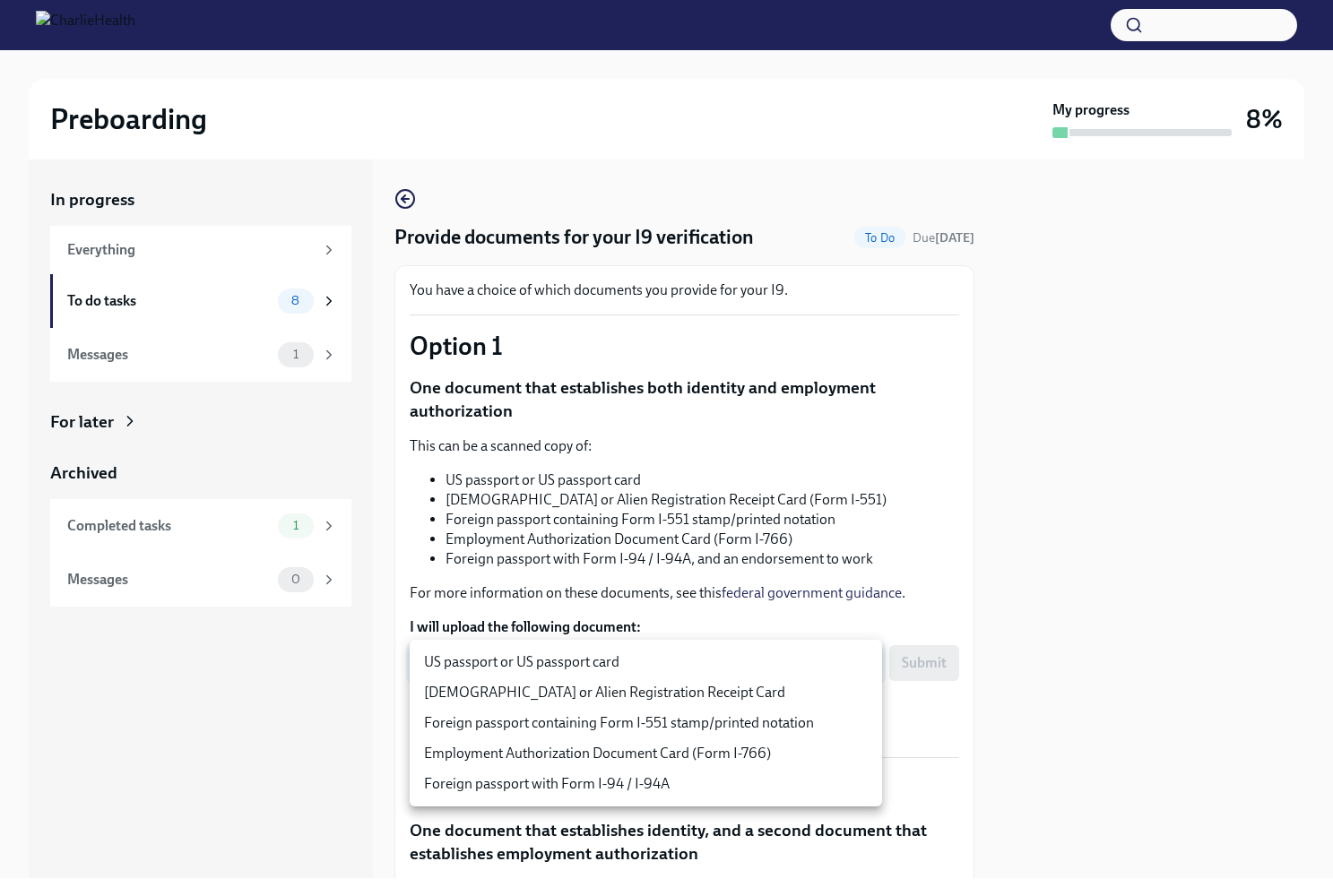 click on "US passport or US passport card Permanent Resident Card or Alien Registration Receipt Card Foreign passport containing Form I-551 stamp/printed notation Employment Authorization Document Card (Form I-766) Foreign passport with Form I-94 / I-94A" at bounding box center [666, 448] 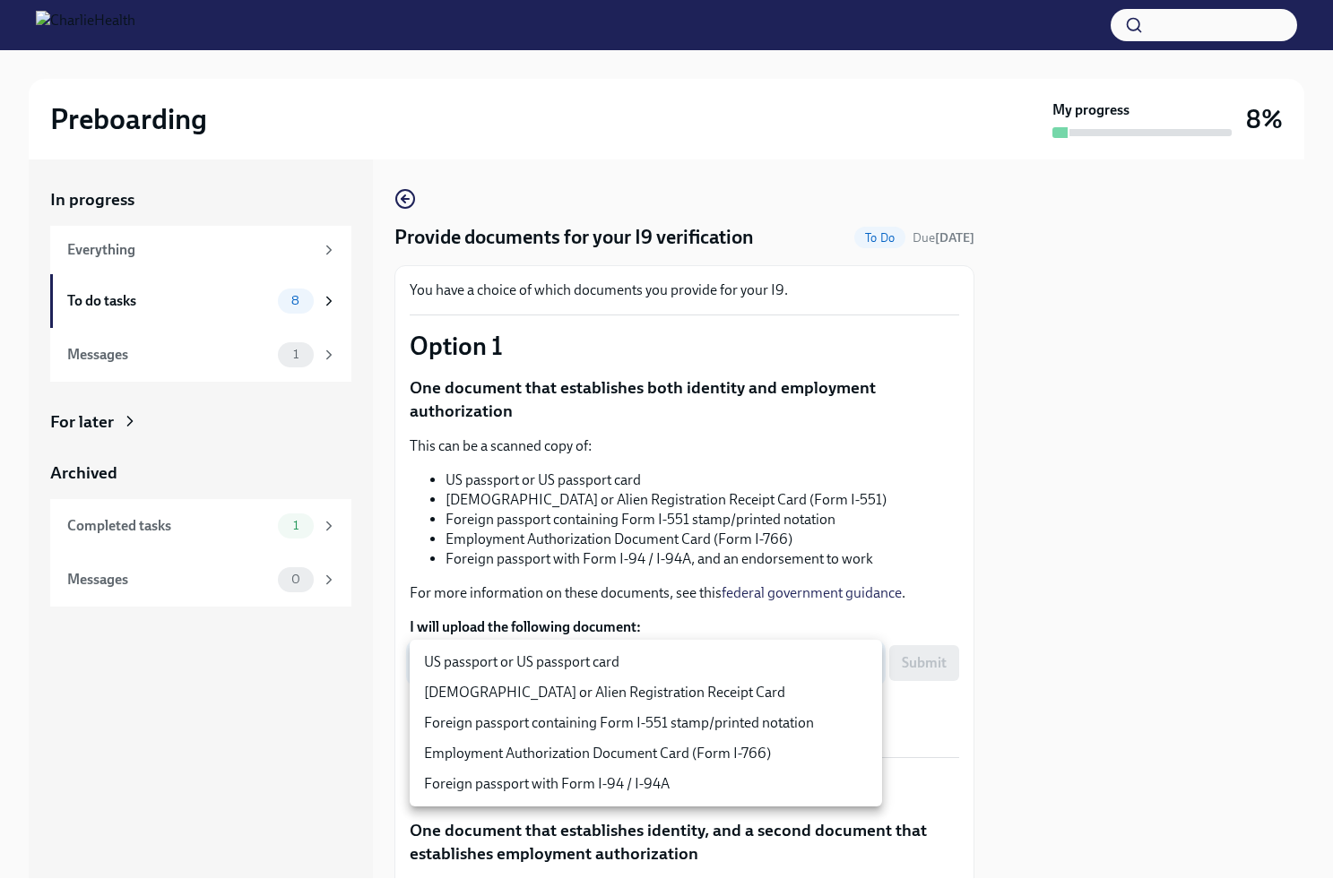 type on "KnYOjnC8x" 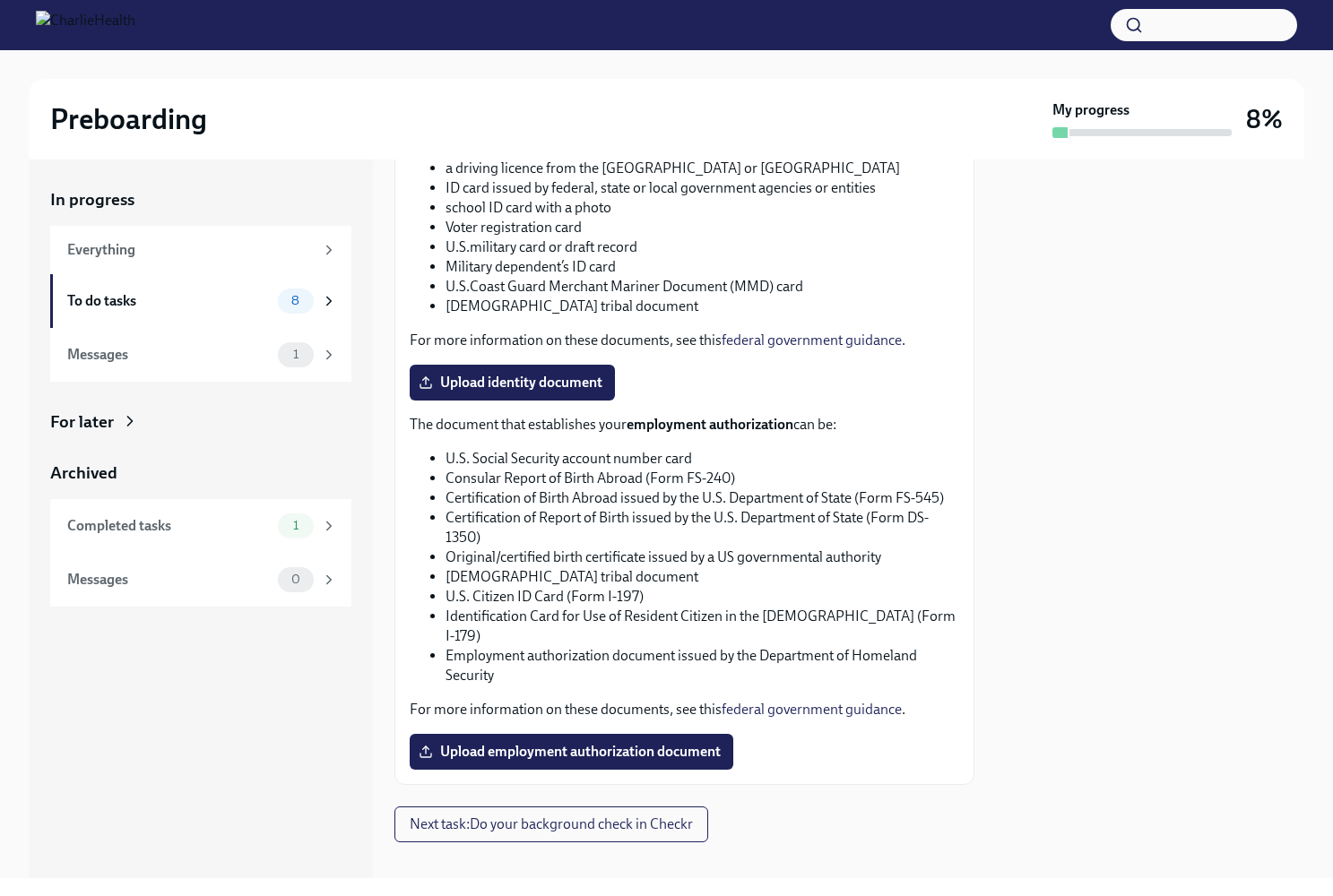 scroll, scrollTop: 754, scrollLeft: 0, axis: vertical 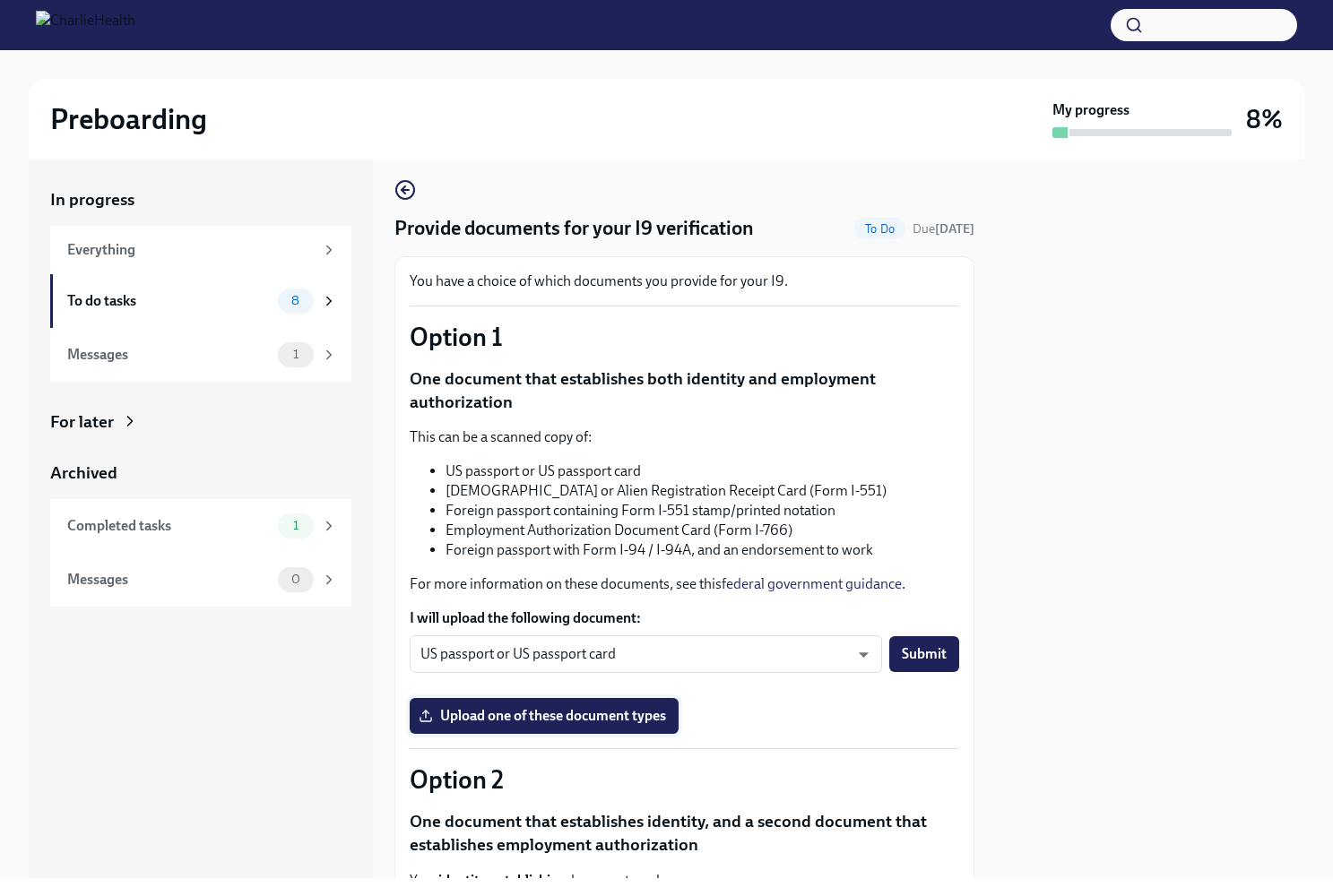 click on "Upload one of these document types" at bounding box center (544, 716) 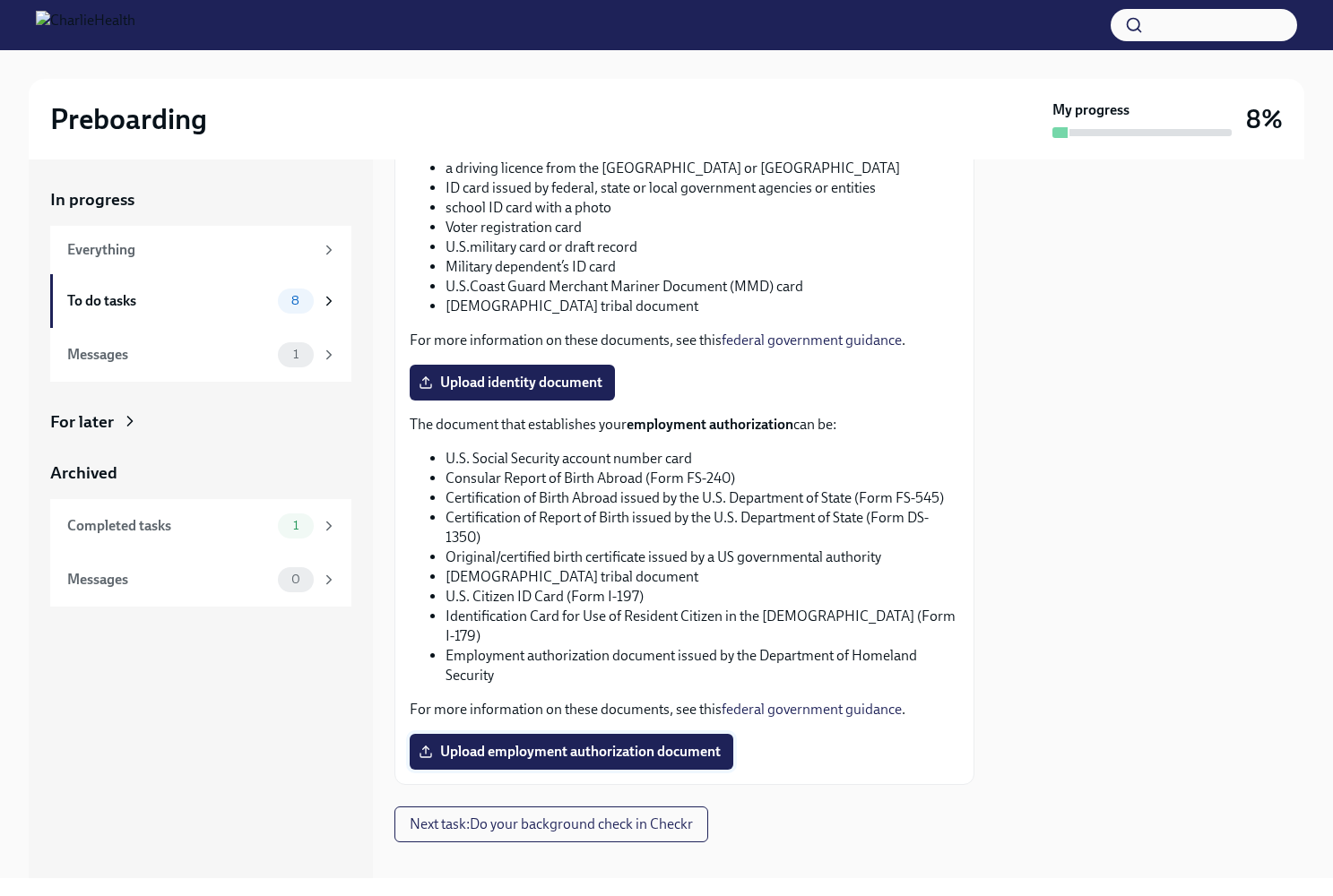 scroll, scrollTop: 738, scrollLeft: 0, axis: vertical 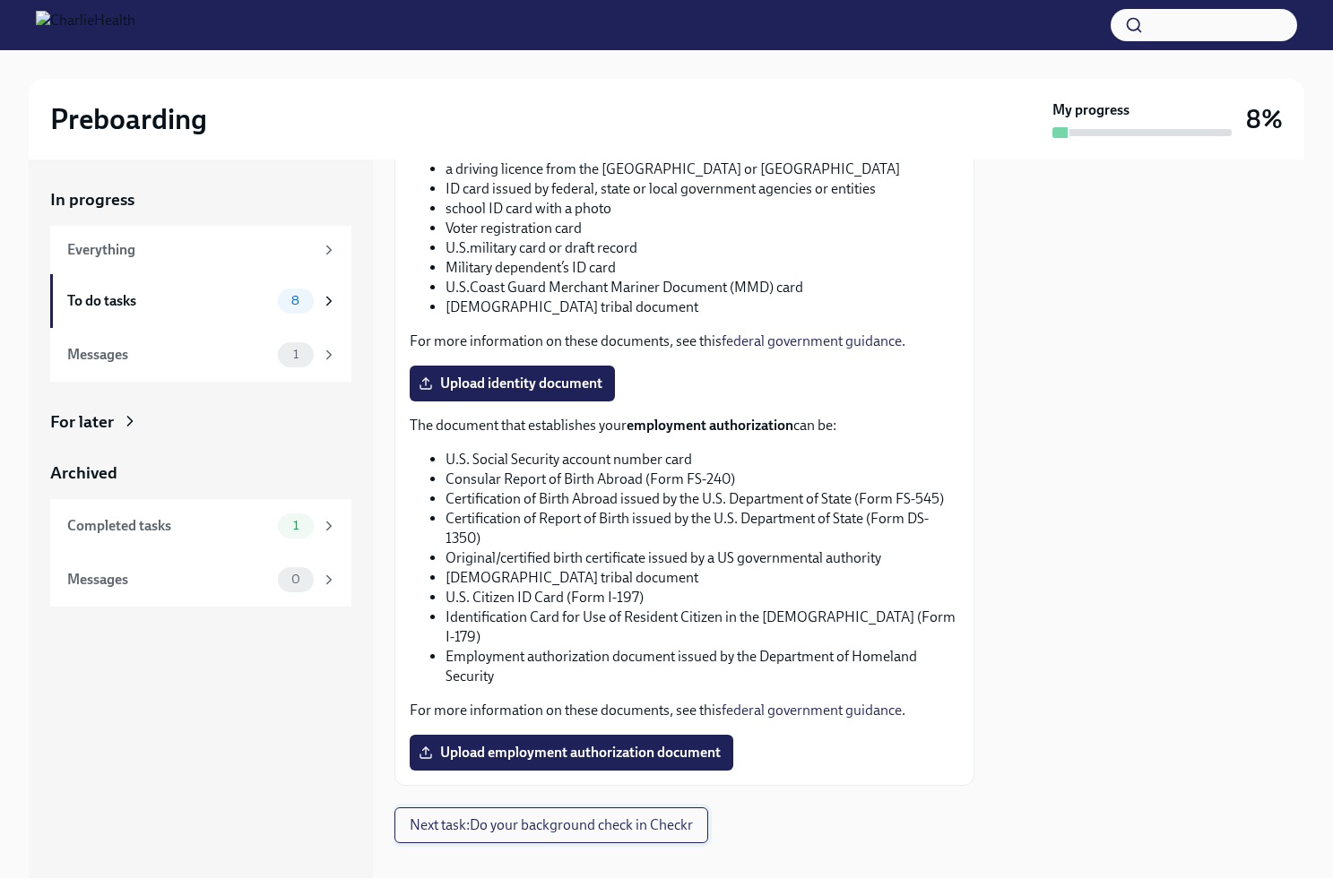 click on "Next task :  Do your background check in Checkr" at bounding box center [551, 825] 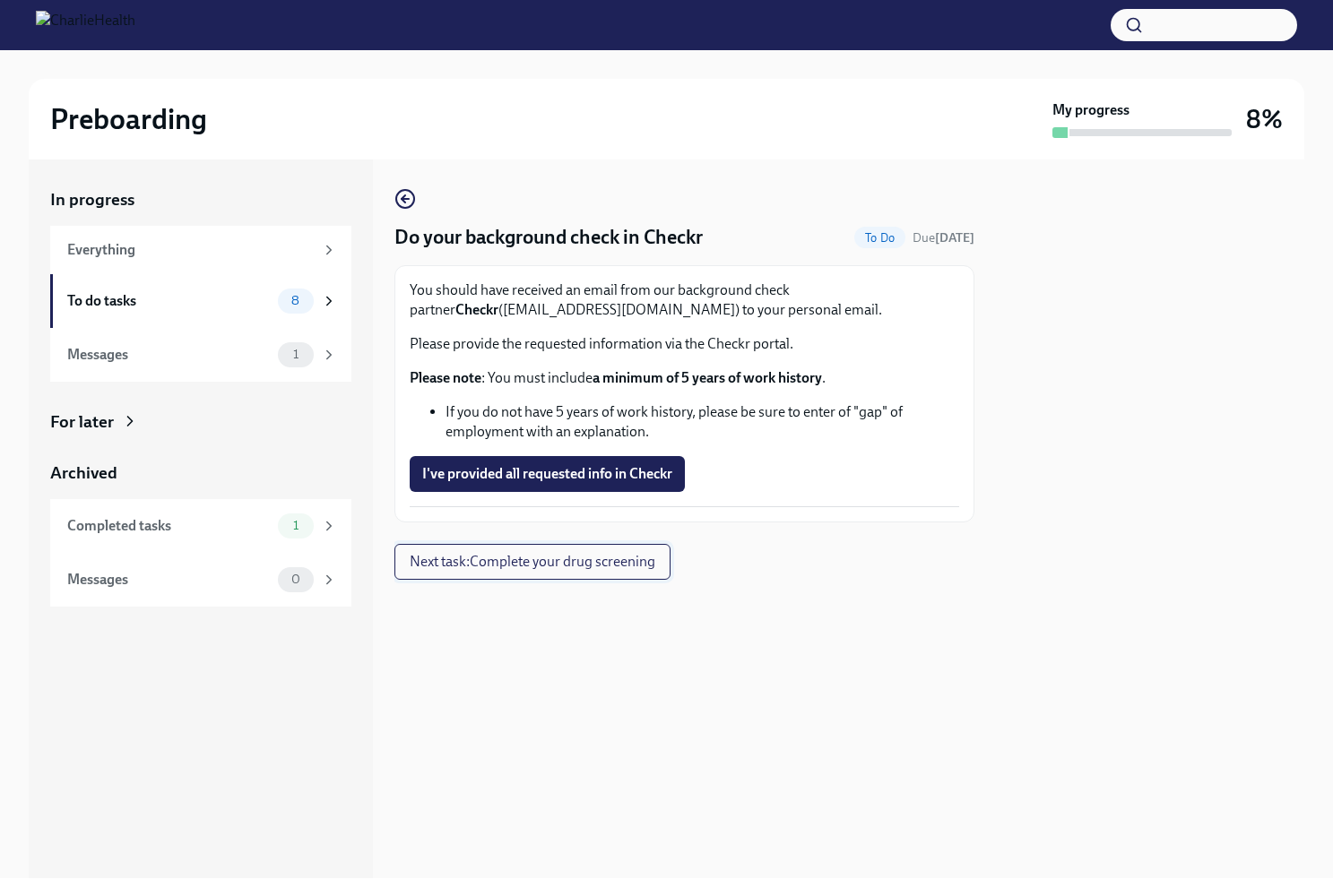 scroll, scrollTop: 0, scrollLeft: 0, axis: both 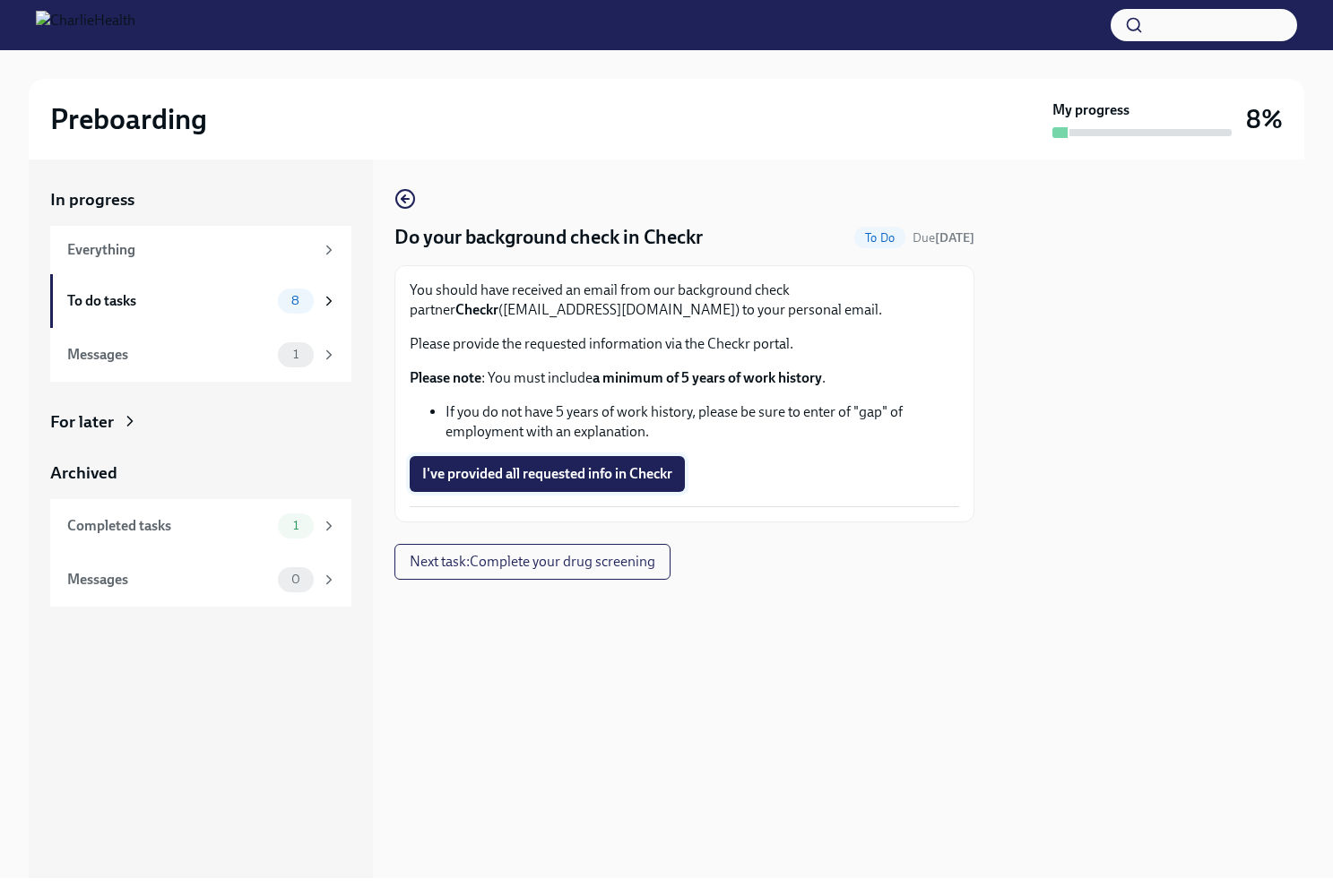 click on "I've provided all requested info in Checkr" at bounding box center [547, 474] 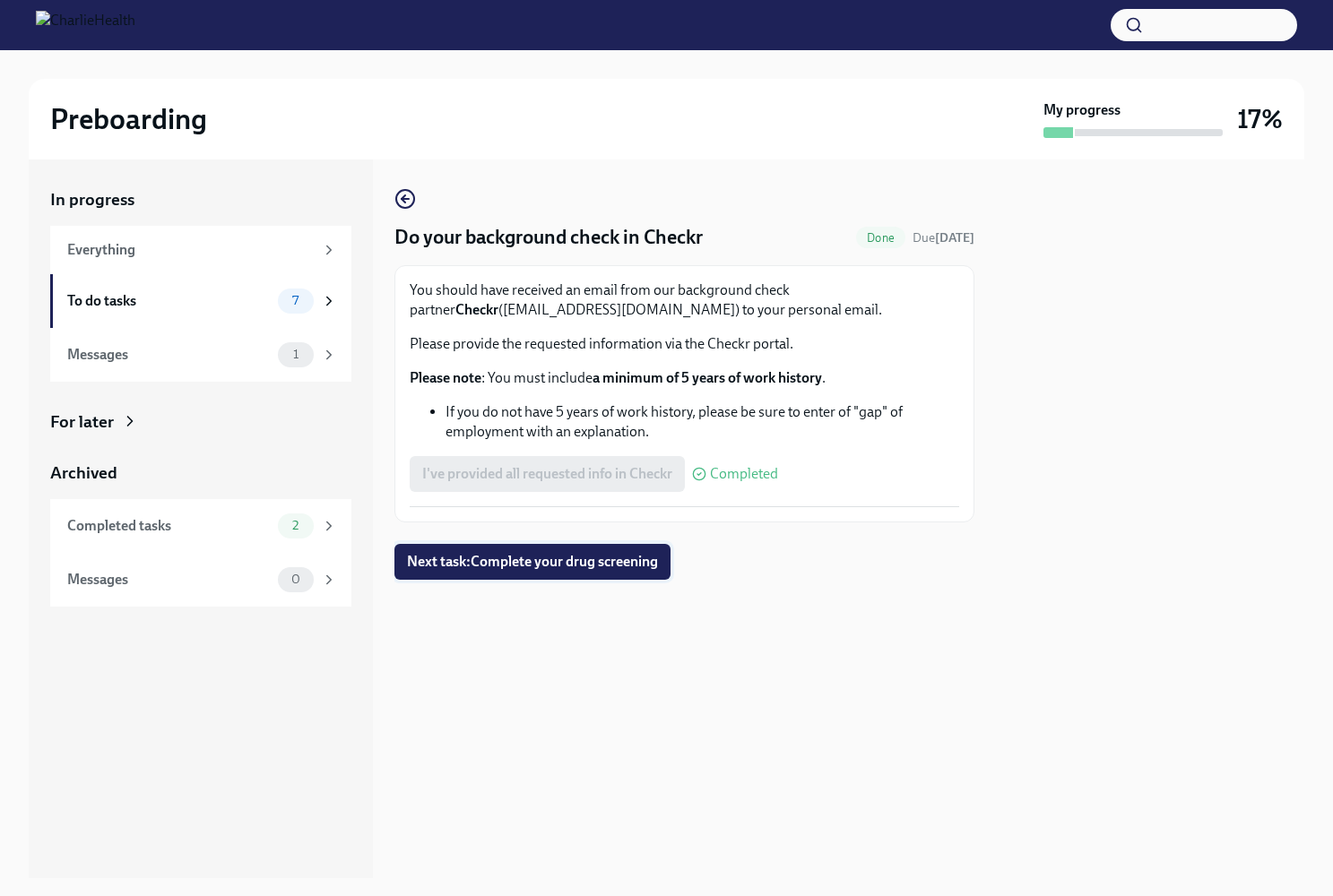 click on "Next task :  Complete your drug screening" at bounding box center [532, 562] 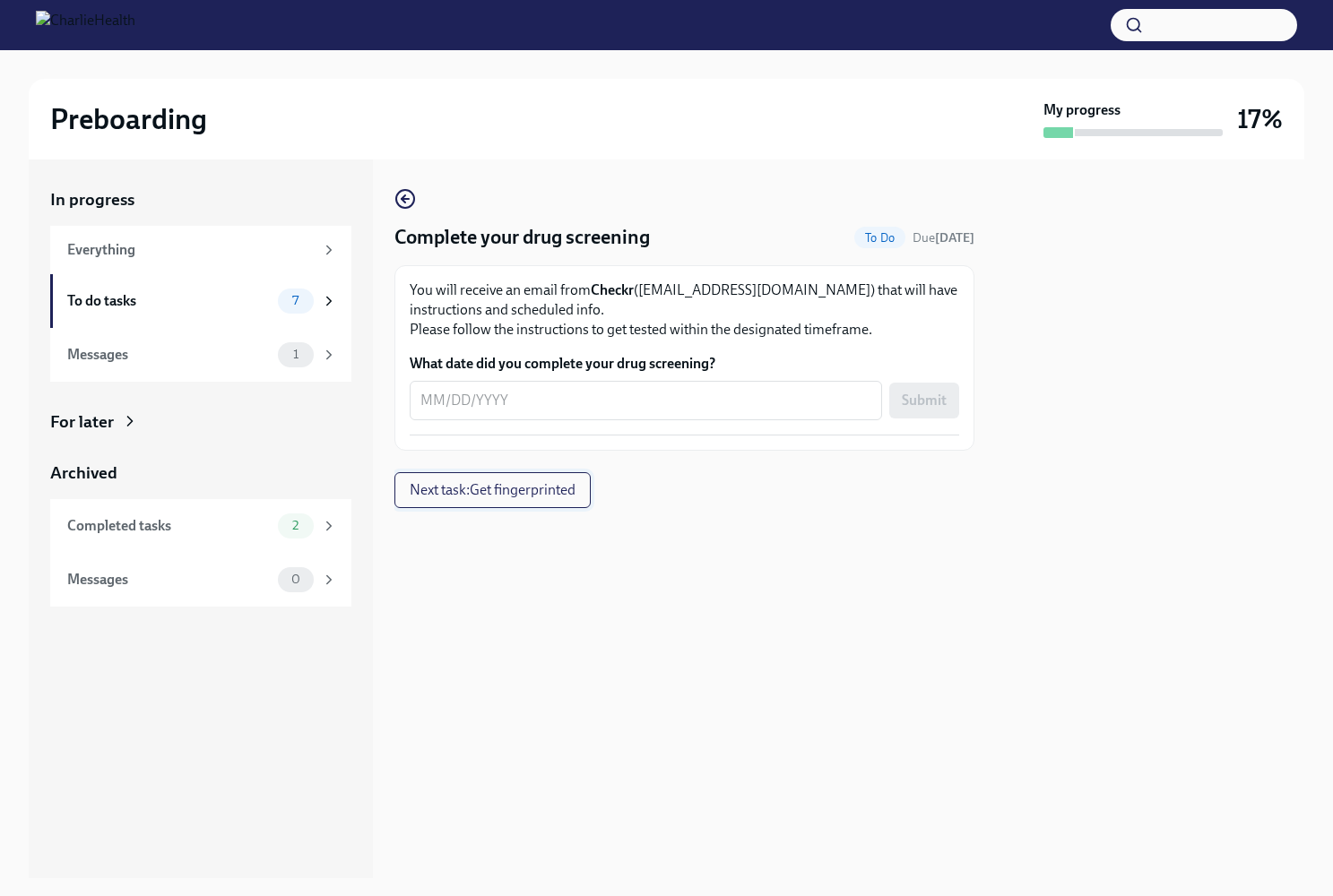 click on "Next task :  Get fingerprinted" at bounding box center [492, 490] 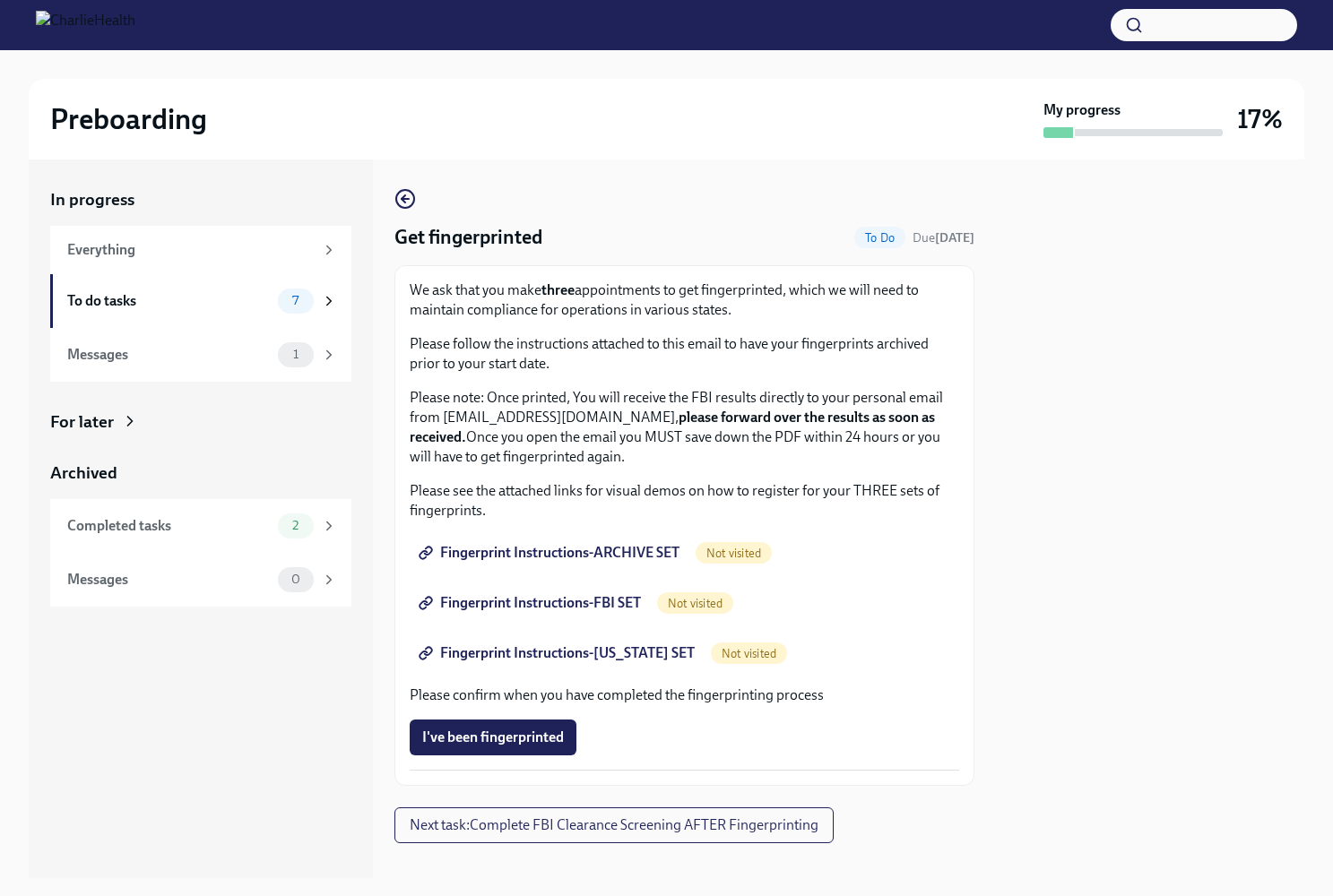 click on "Fingerprint Instructions-ARCHIVE SET" at bounding box center (550, 553) 